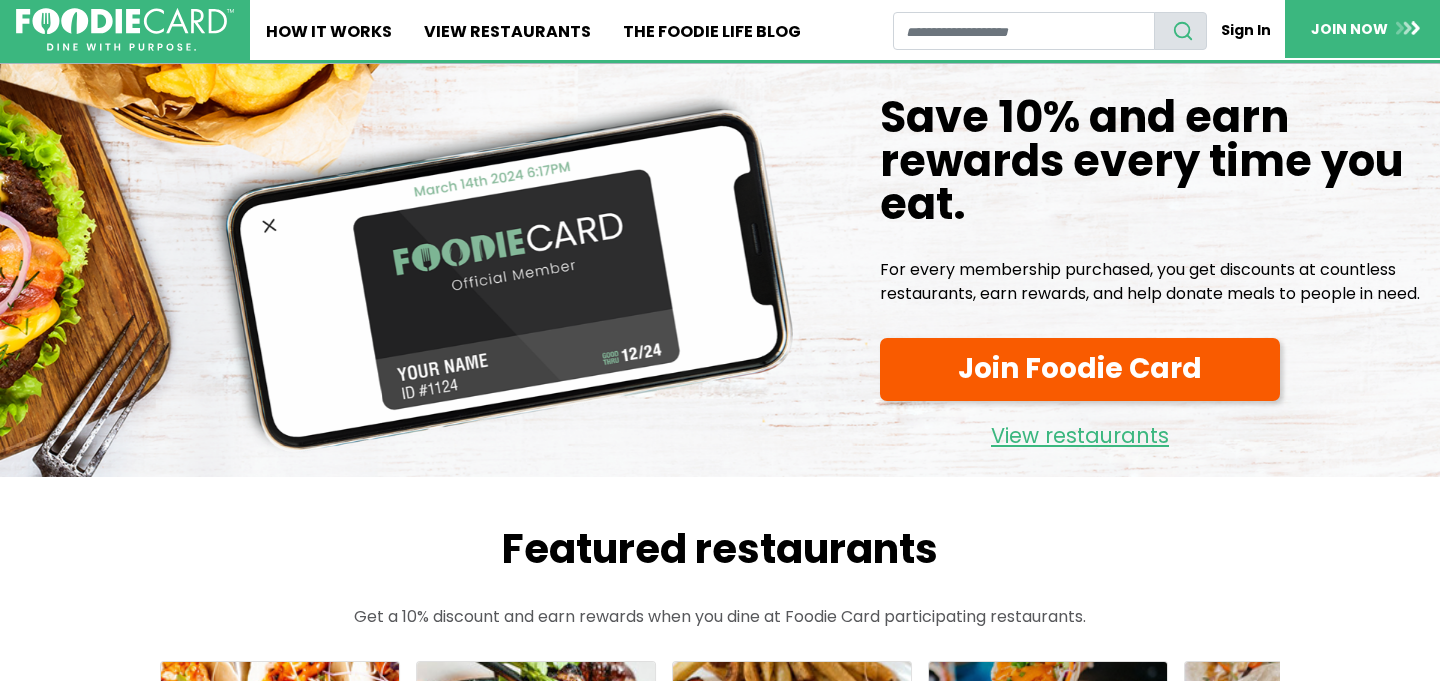 scroll, scrollTop: 0, scrollLeft: 0, axis: both 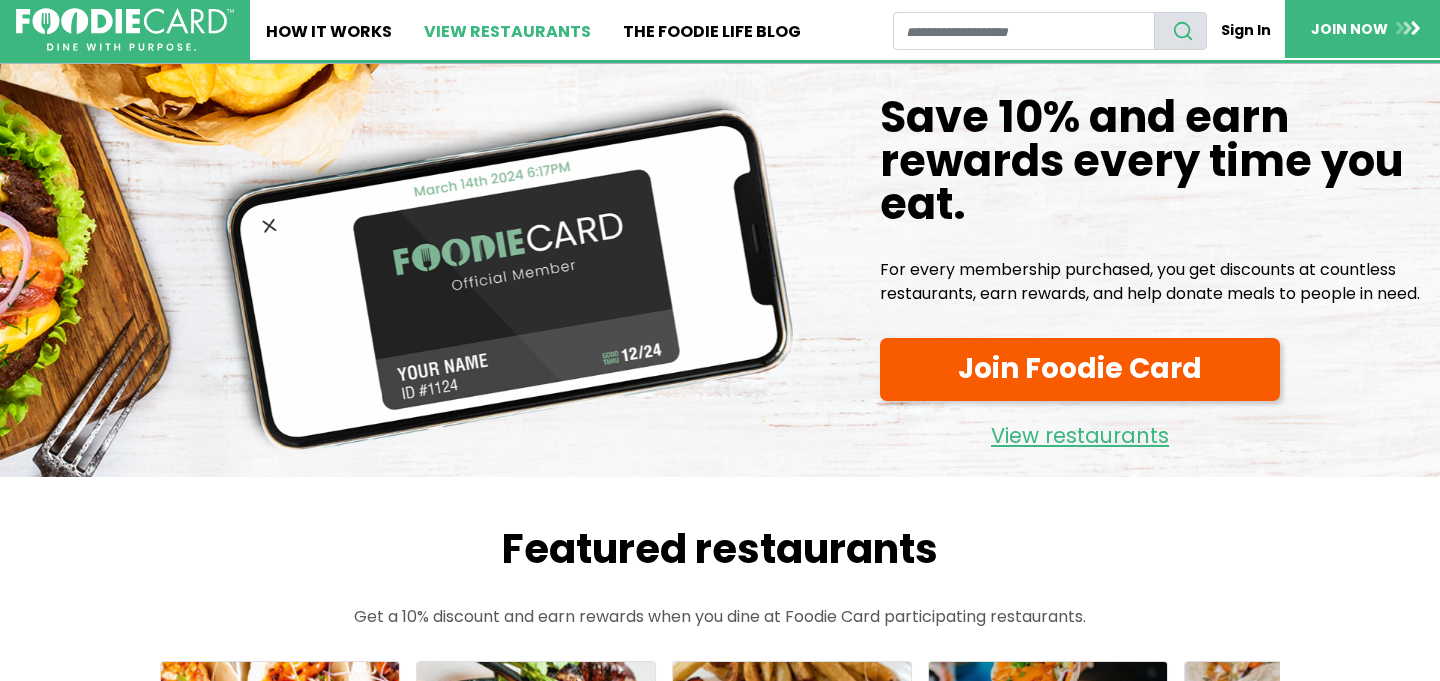 click on "View restaurants" at bounding box center (507, 30) 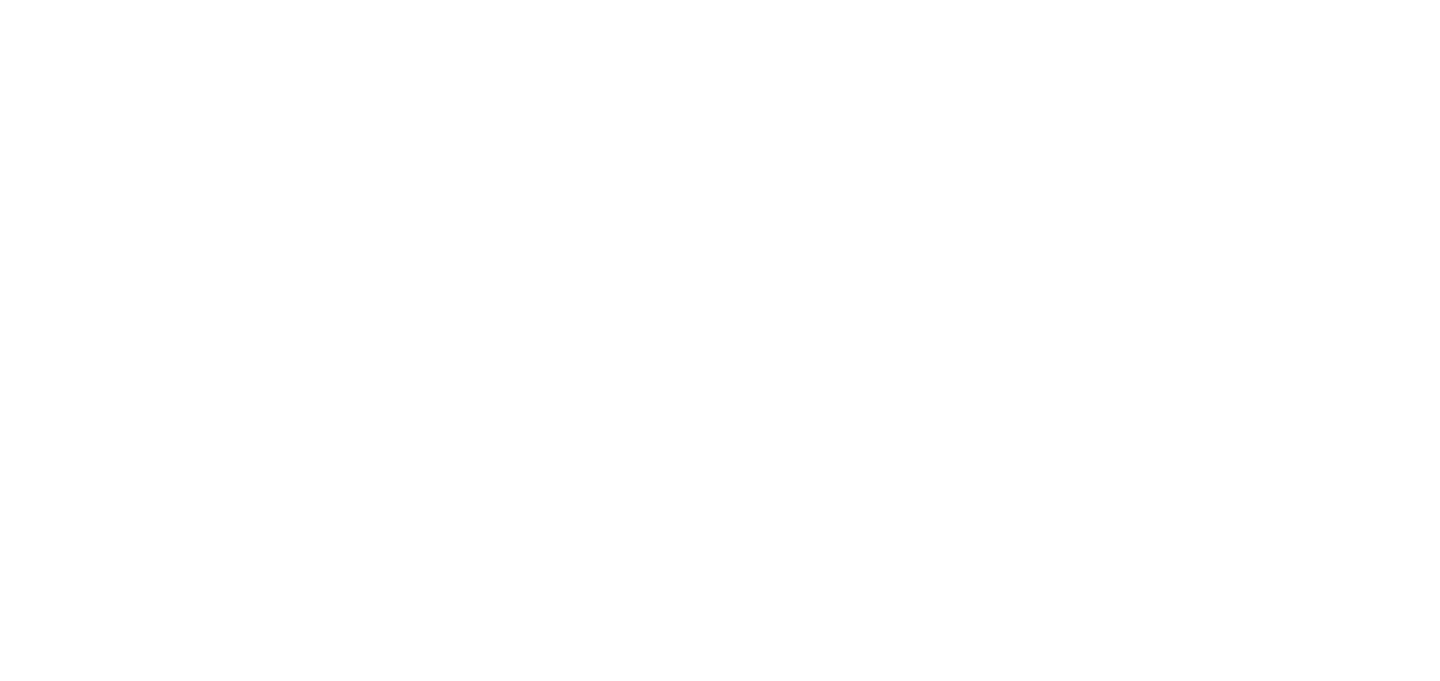 scroll, scrollTop: 0, scrollLeft: 0, axis: both 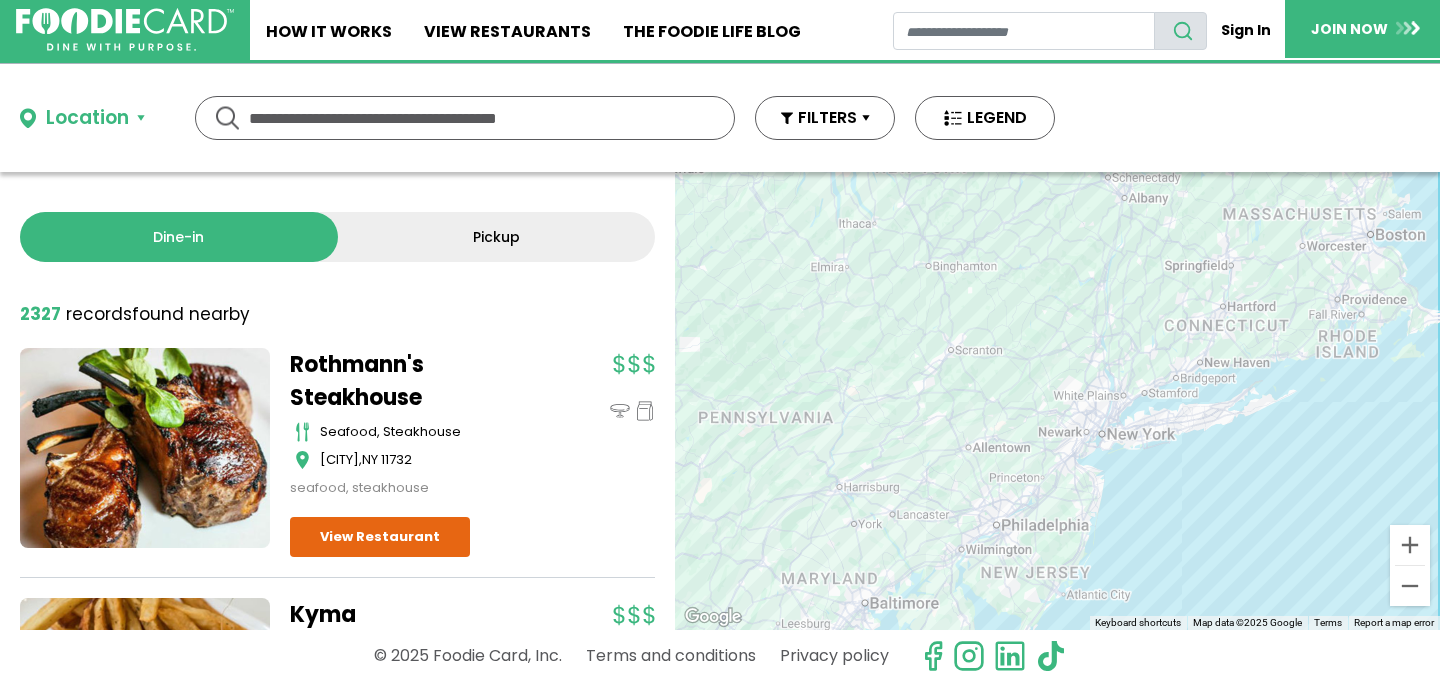 click on "Location" at bounding box center [87, 118] 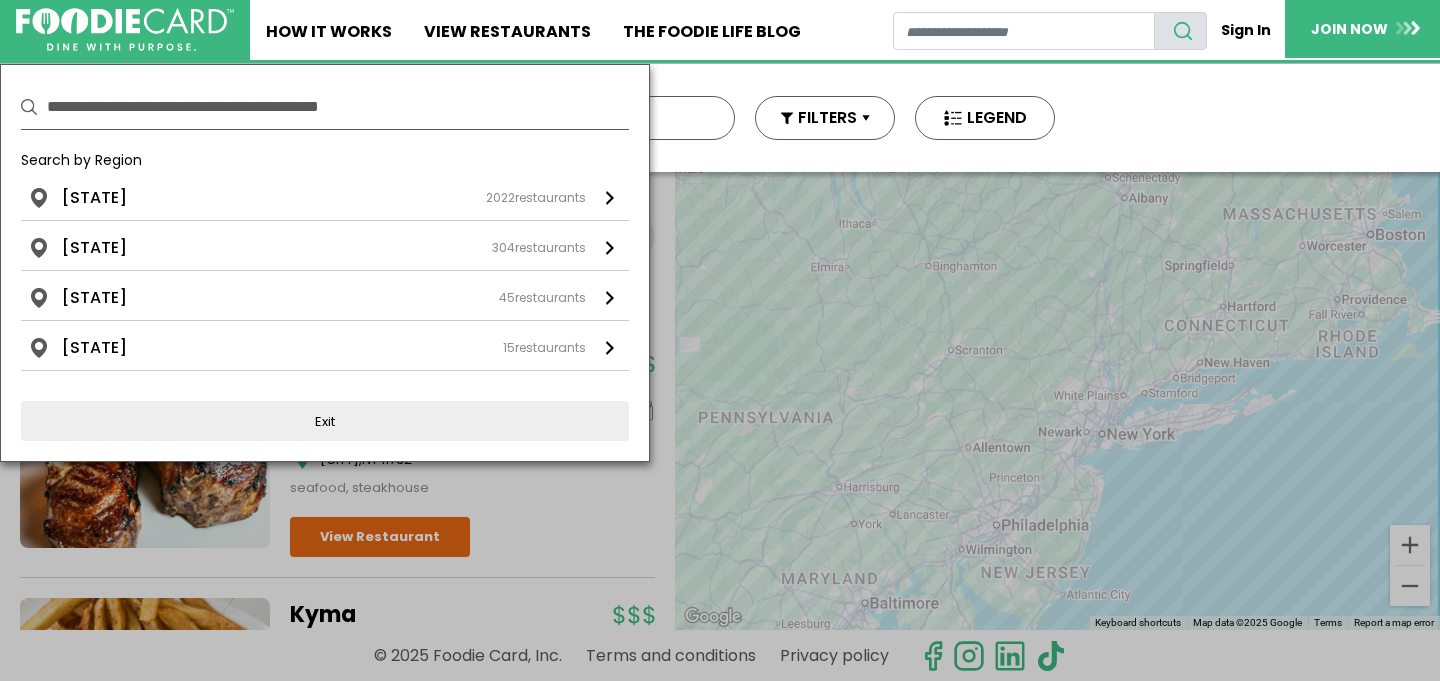 type 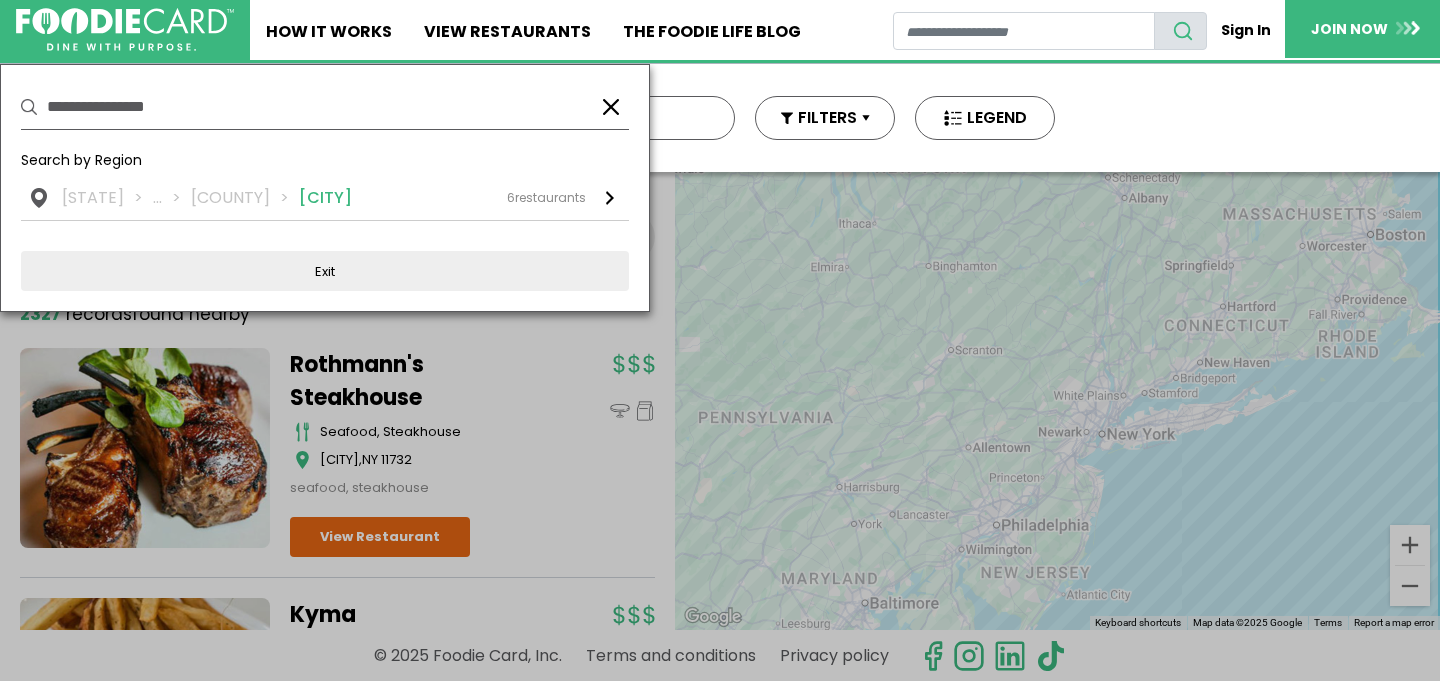 type on "**********" 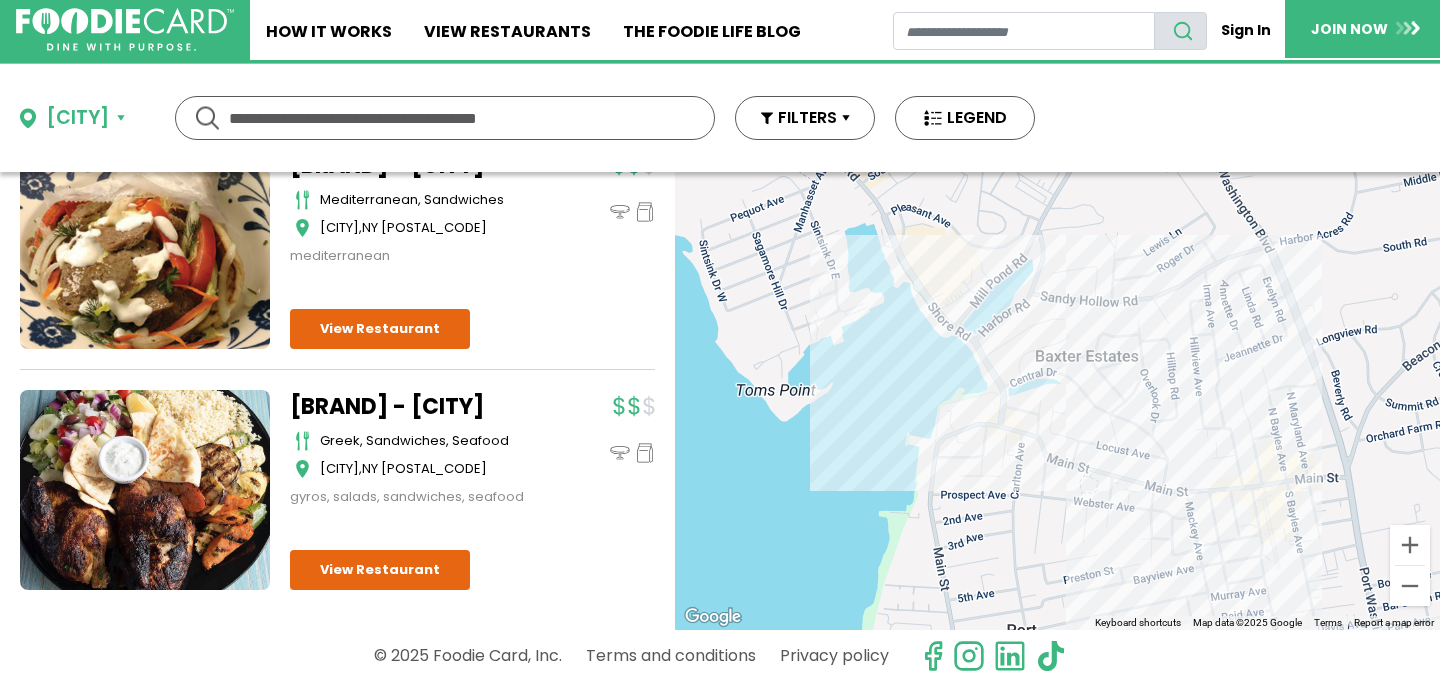 scroll, scrollTop: 1306, scrollLeft: 0, axis: vertical 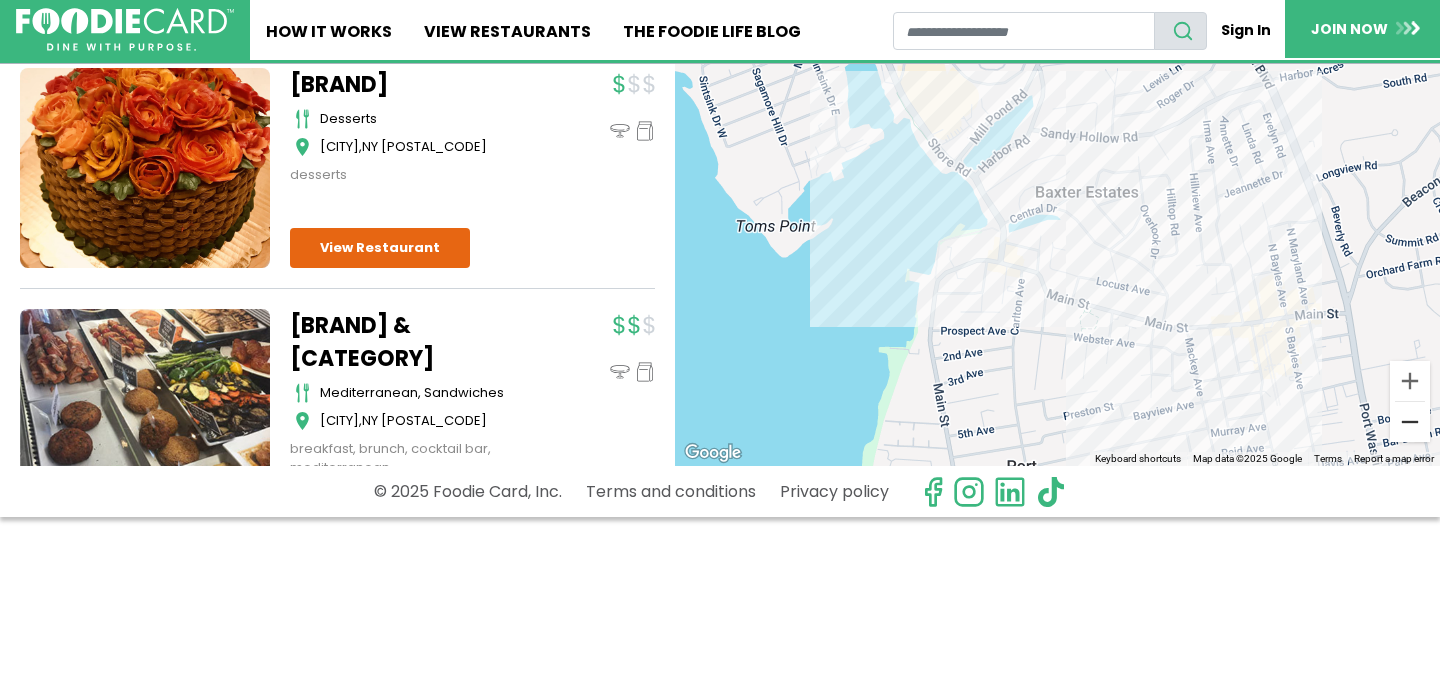 click at bounding box center (1410, 422) 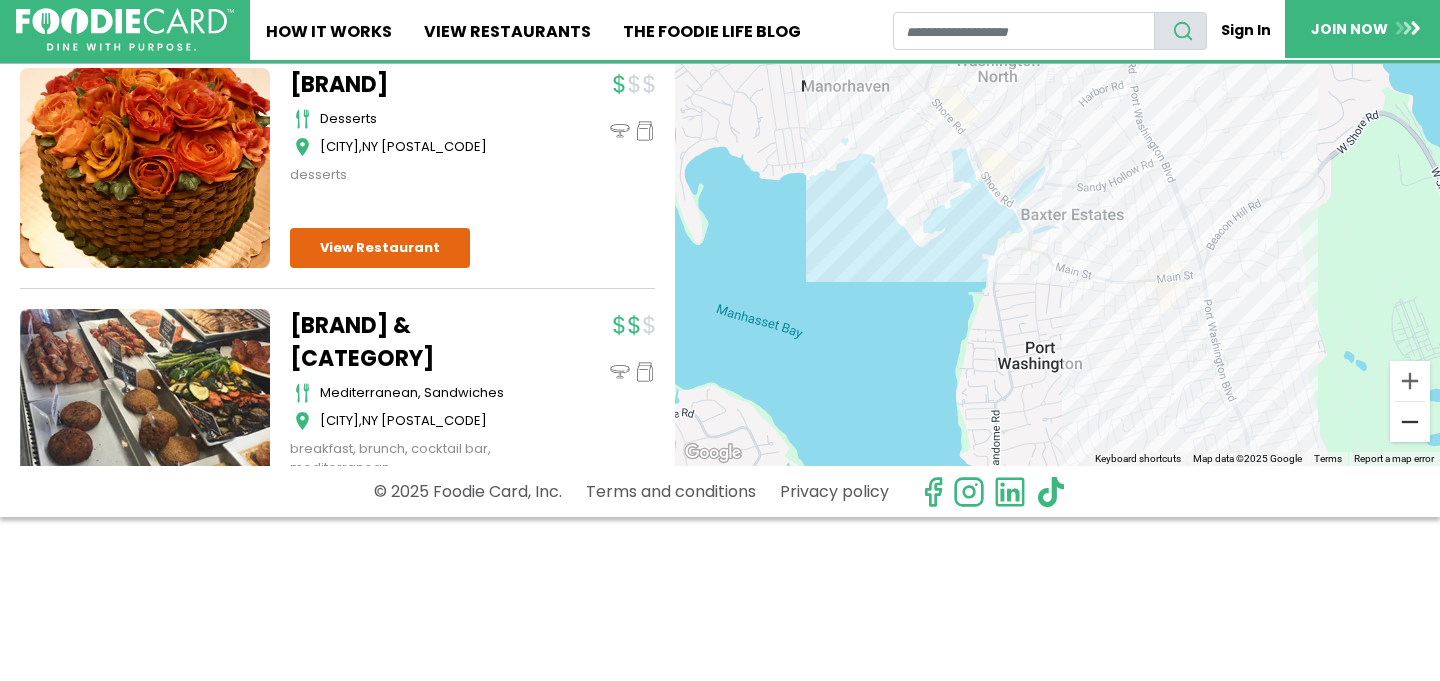 click at bounding box center [1410, 422] 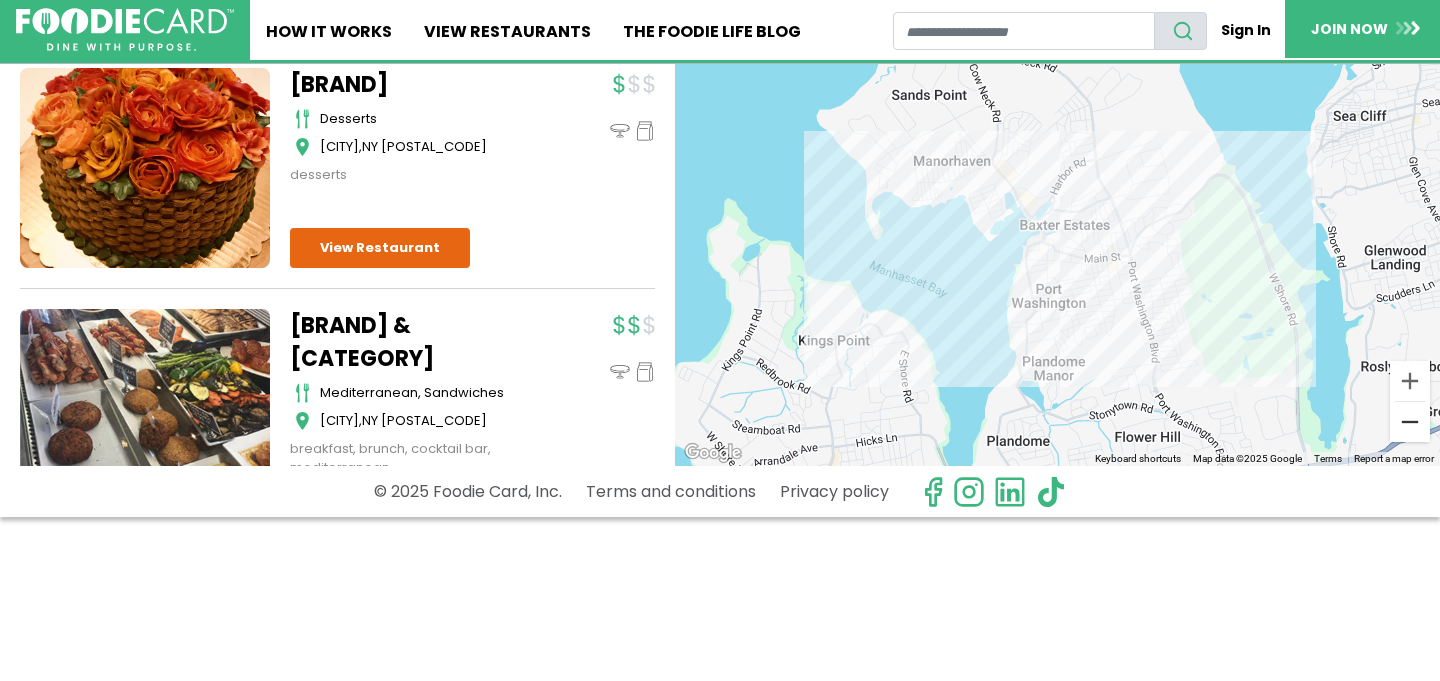 click at bounding box center (1410, 422) 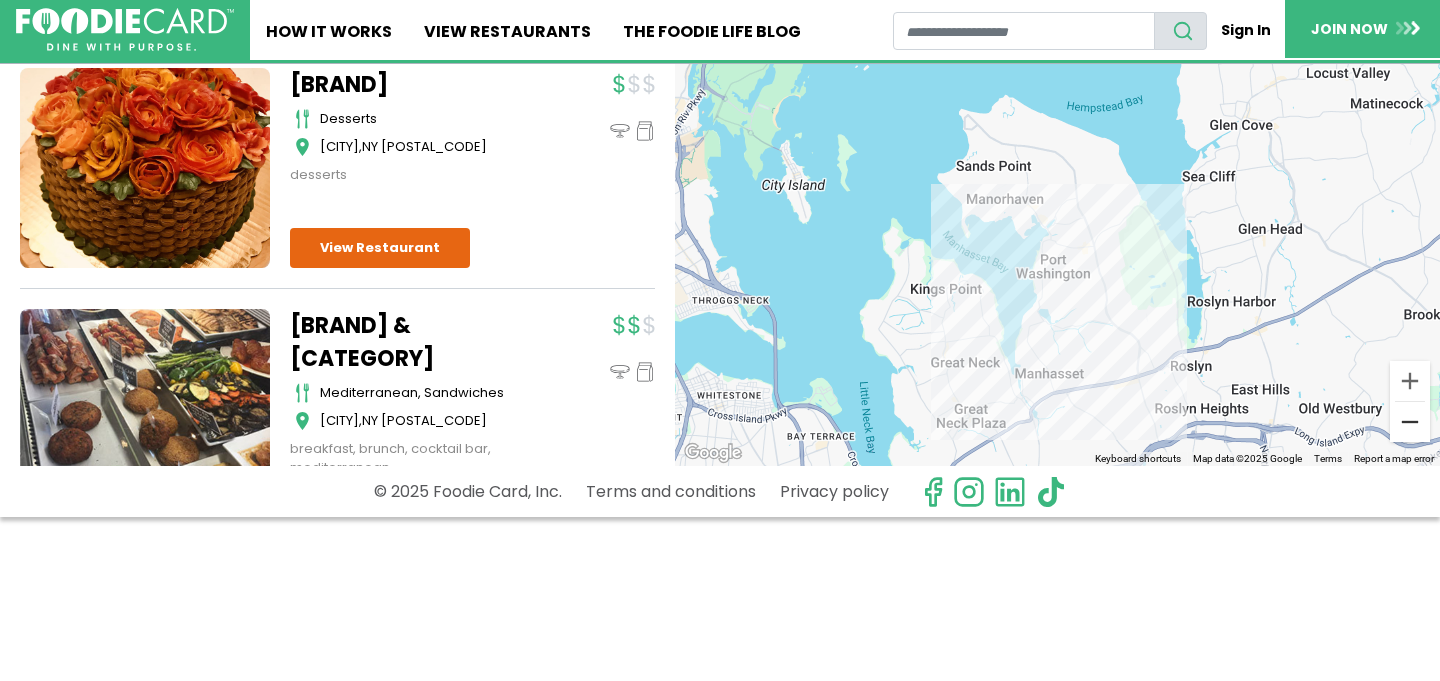 click at bounding box center (1410, 422) 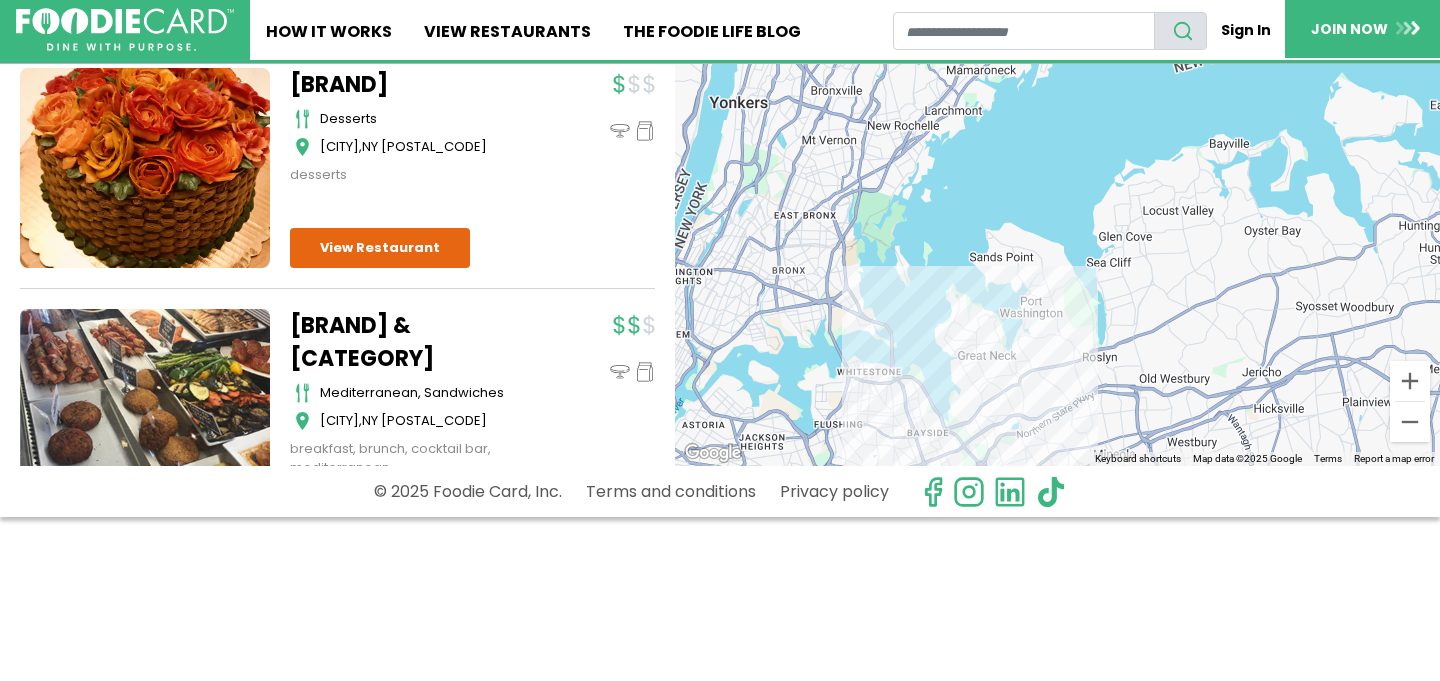 drag, startPoint x: 870, startPoint y: 197, endPoint x: 844, endPoint y: 255, distance: 63.560993 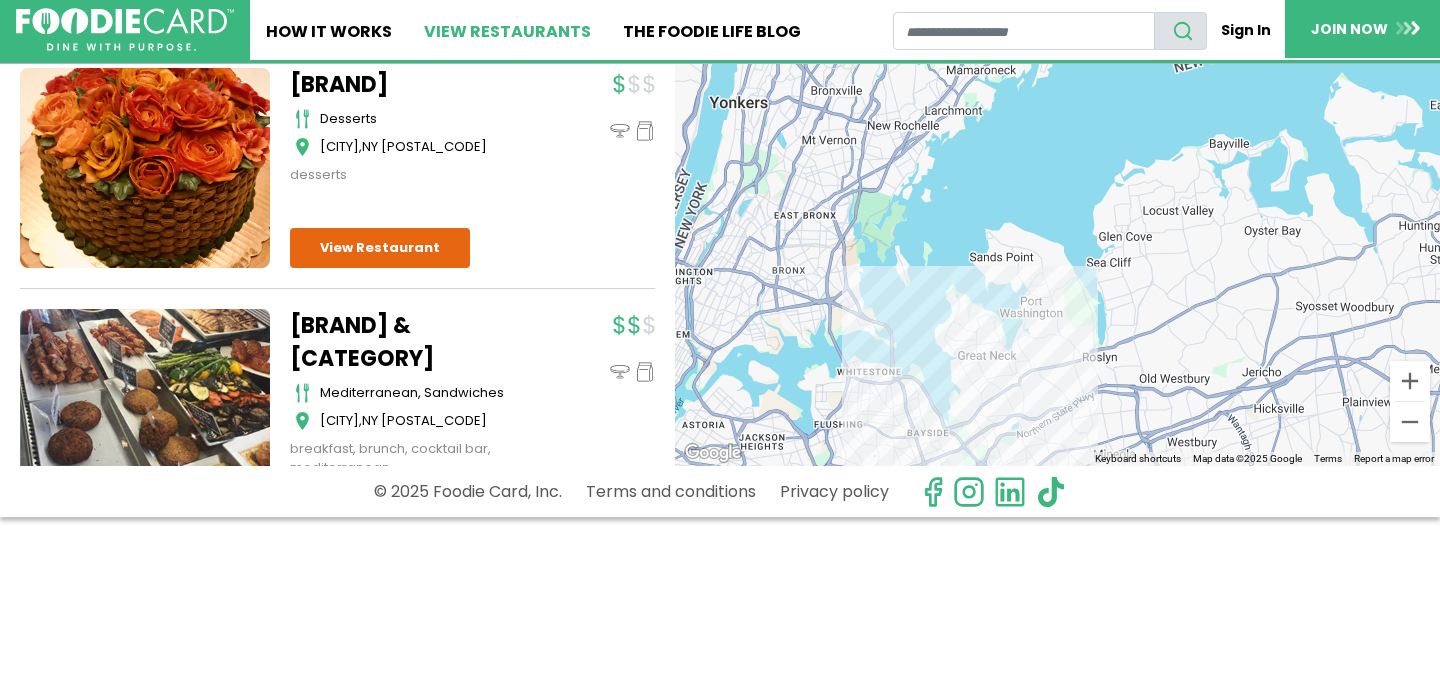 click on "View restaurants" at bounding box center [507, 30] 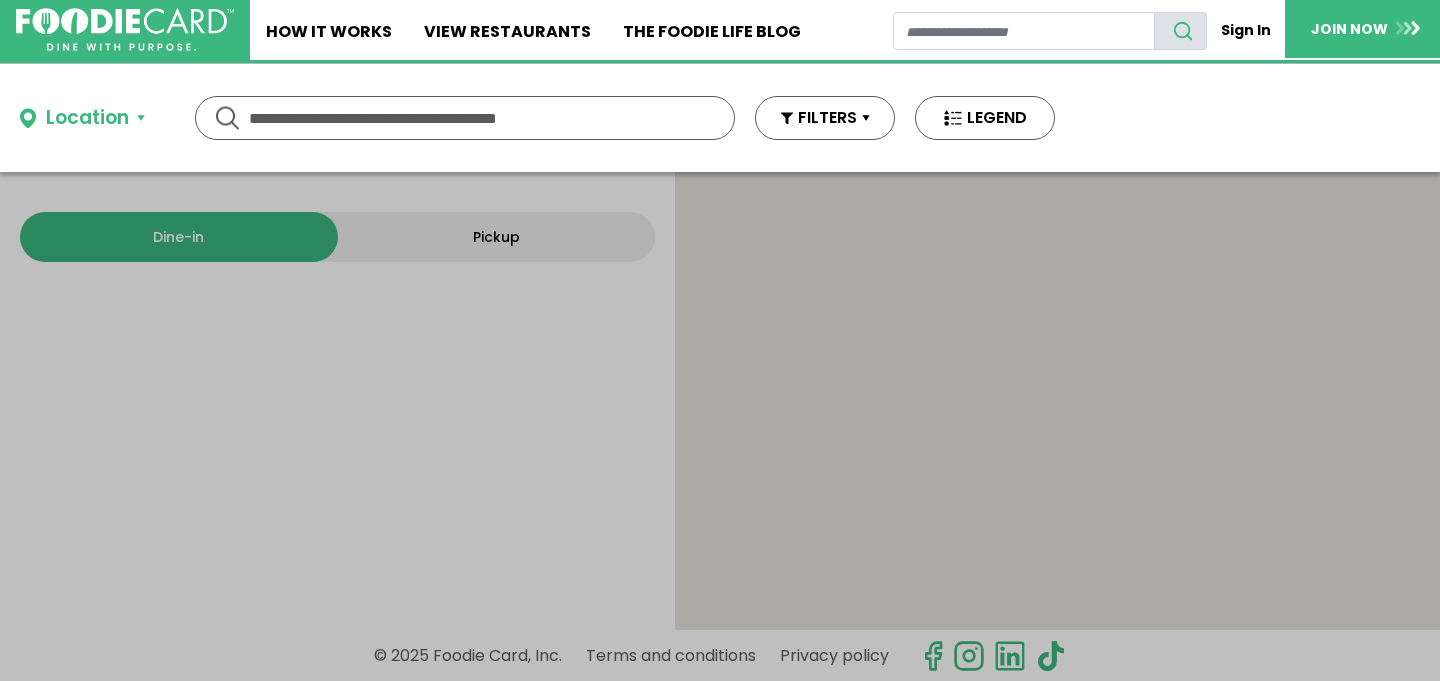 scroll, scrollTop: 0, scrollLeft: 0, axis: both 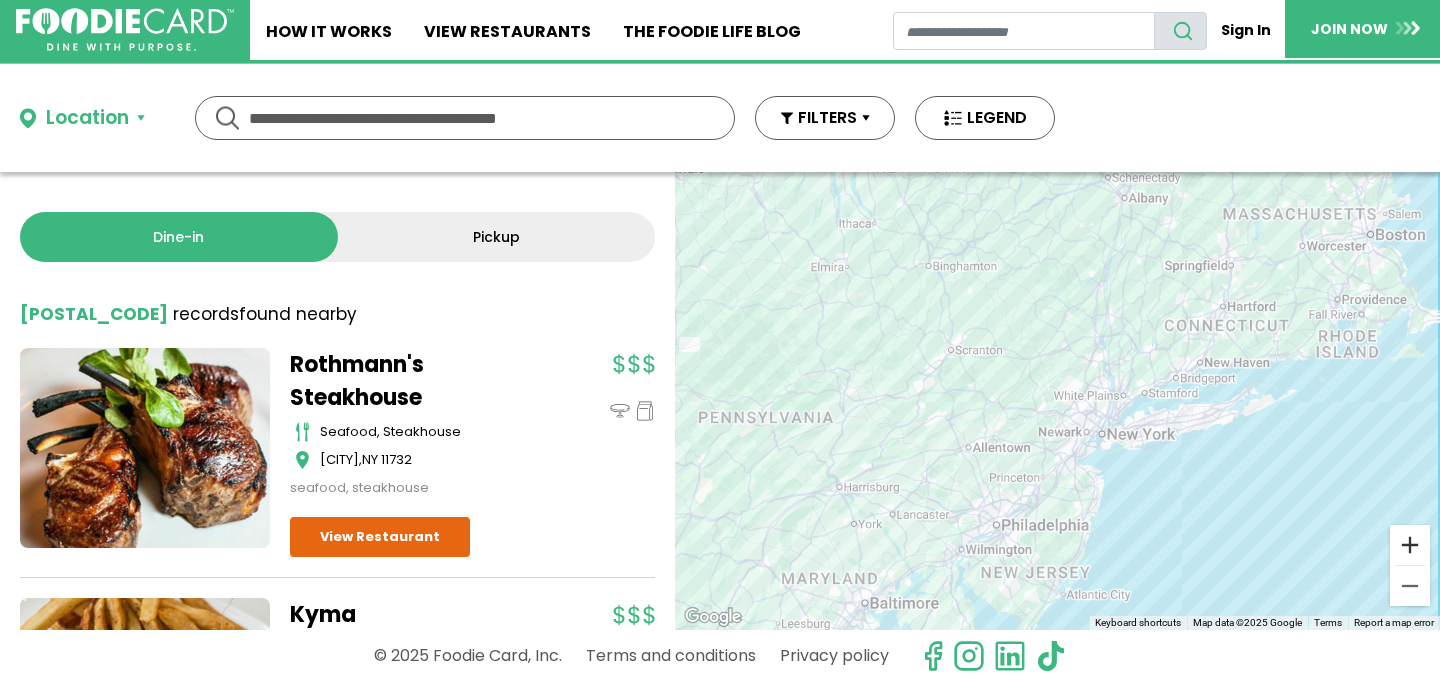 click at bounding box center (1410, 545) 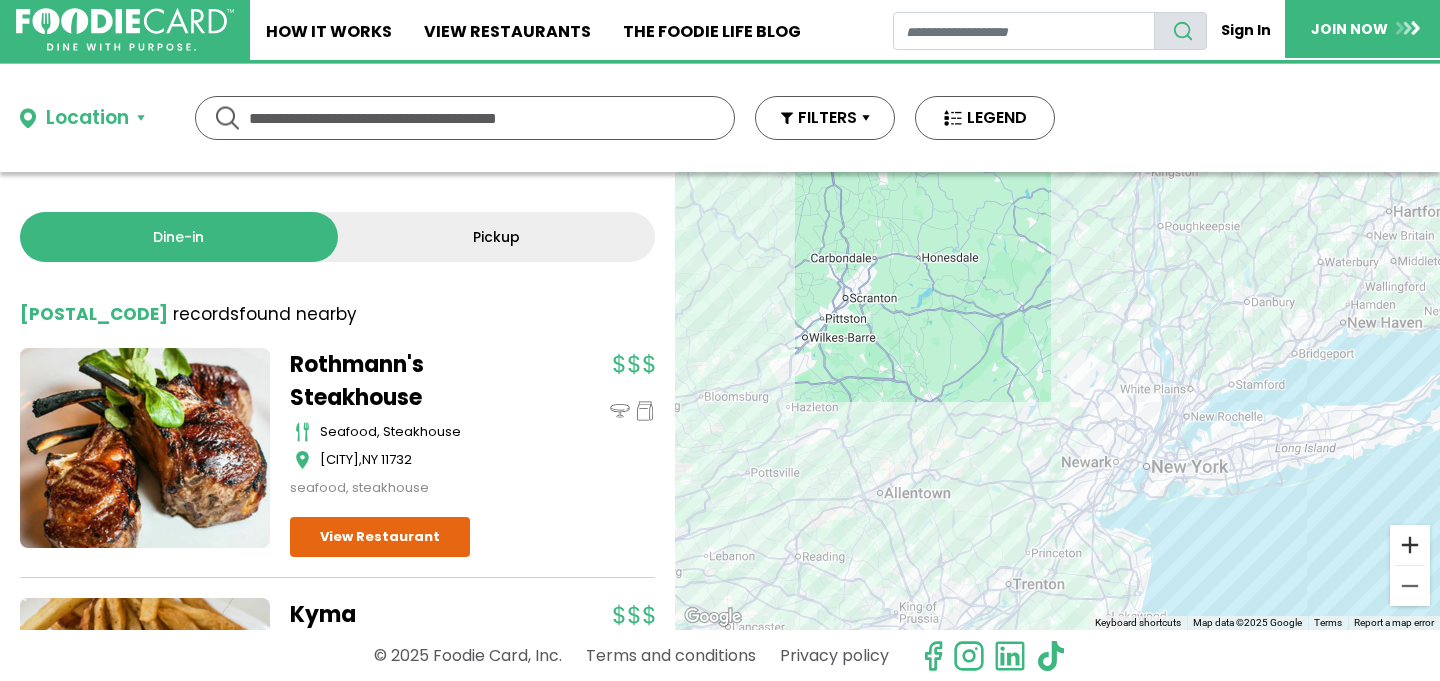 click at bounding box center (1410, 545) 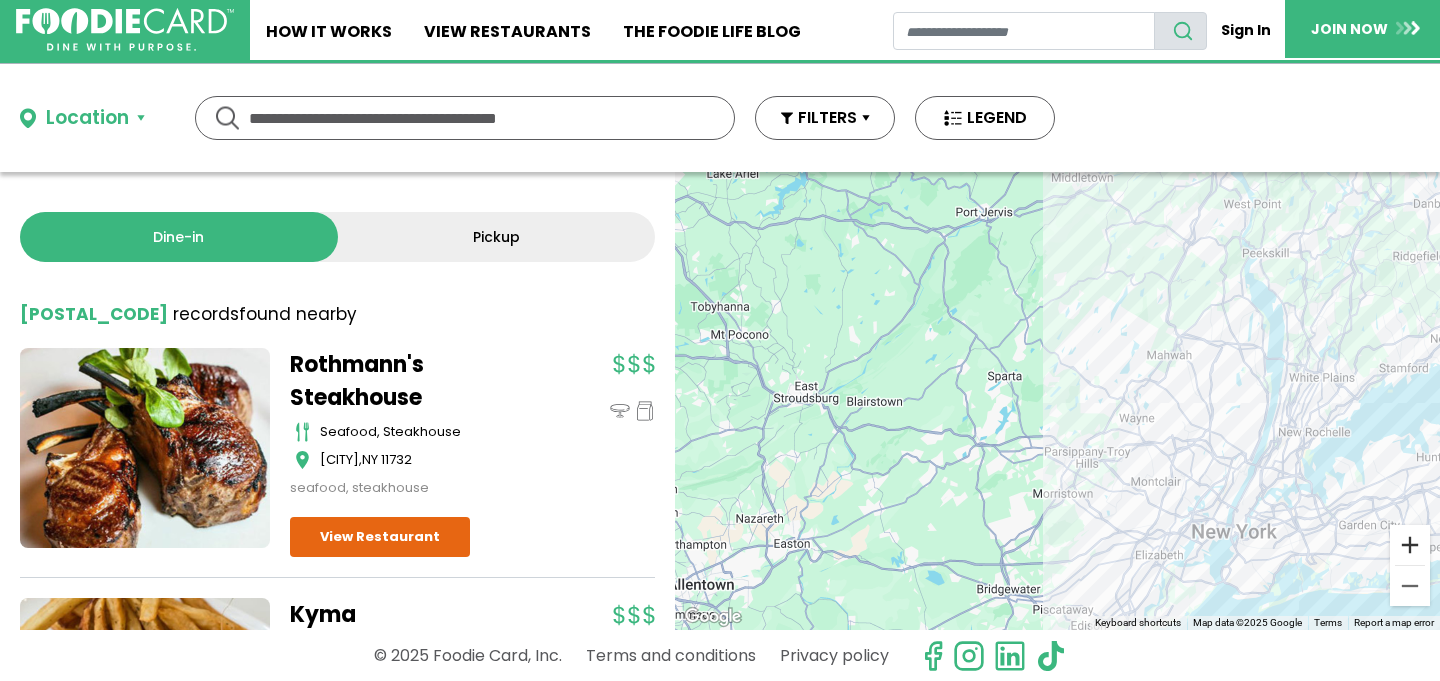 click at bounding box center [1410, 545] 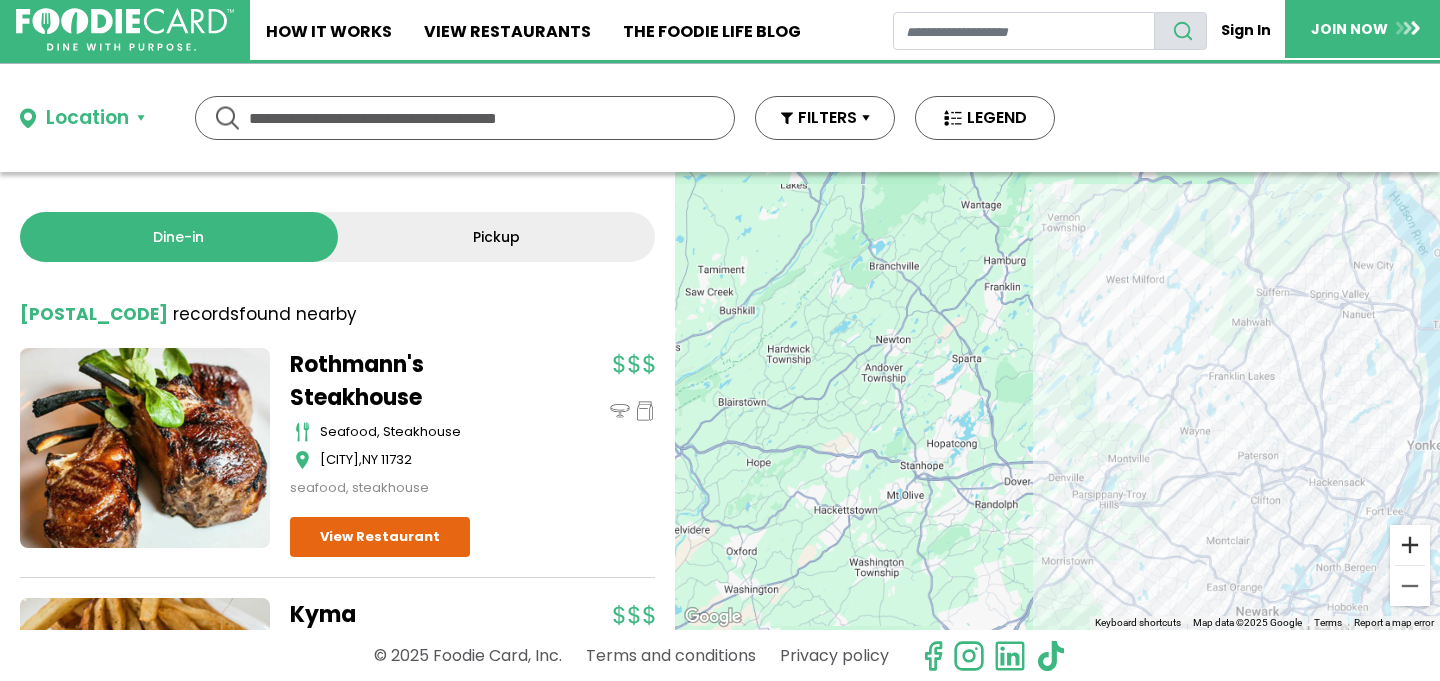 click at bounding box center [1410, 545] 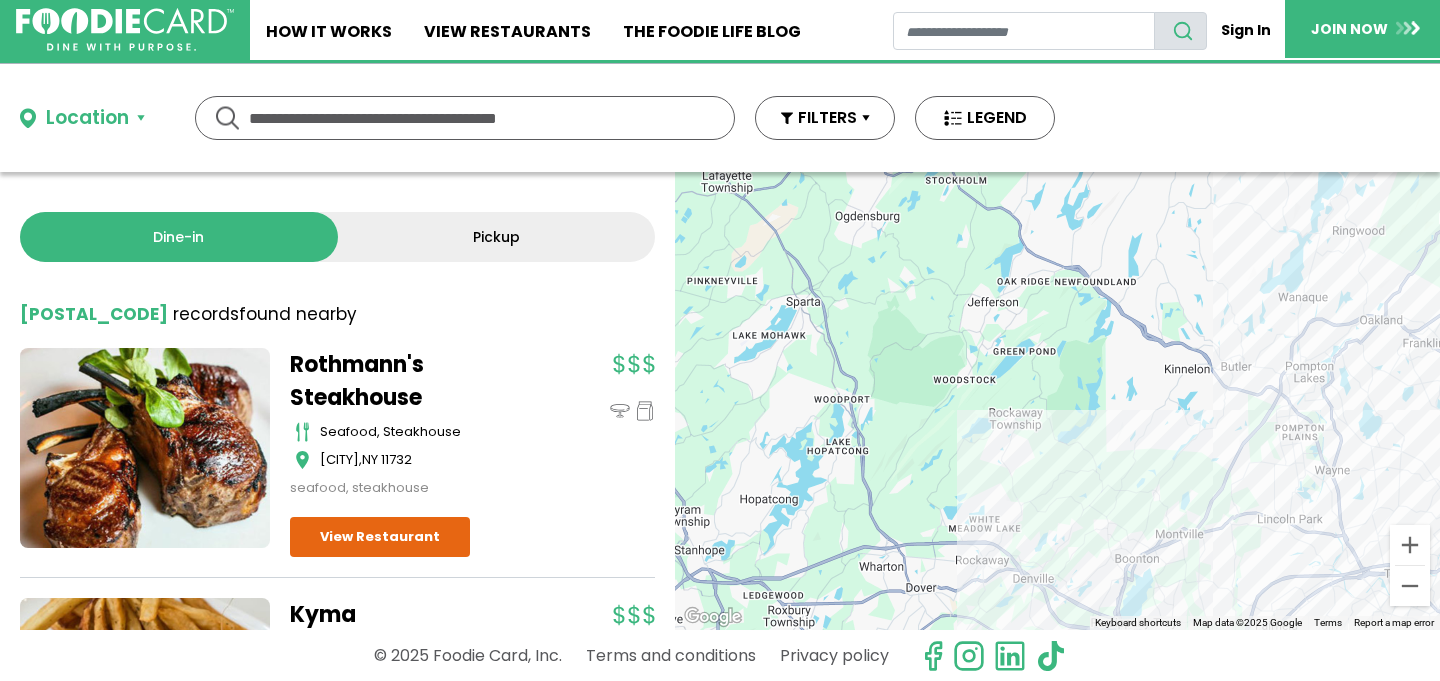 drag, startPoint x: 1336, startPoint y: 514, endPoint x: 950, endPoint y: 487, distance: 386.94315 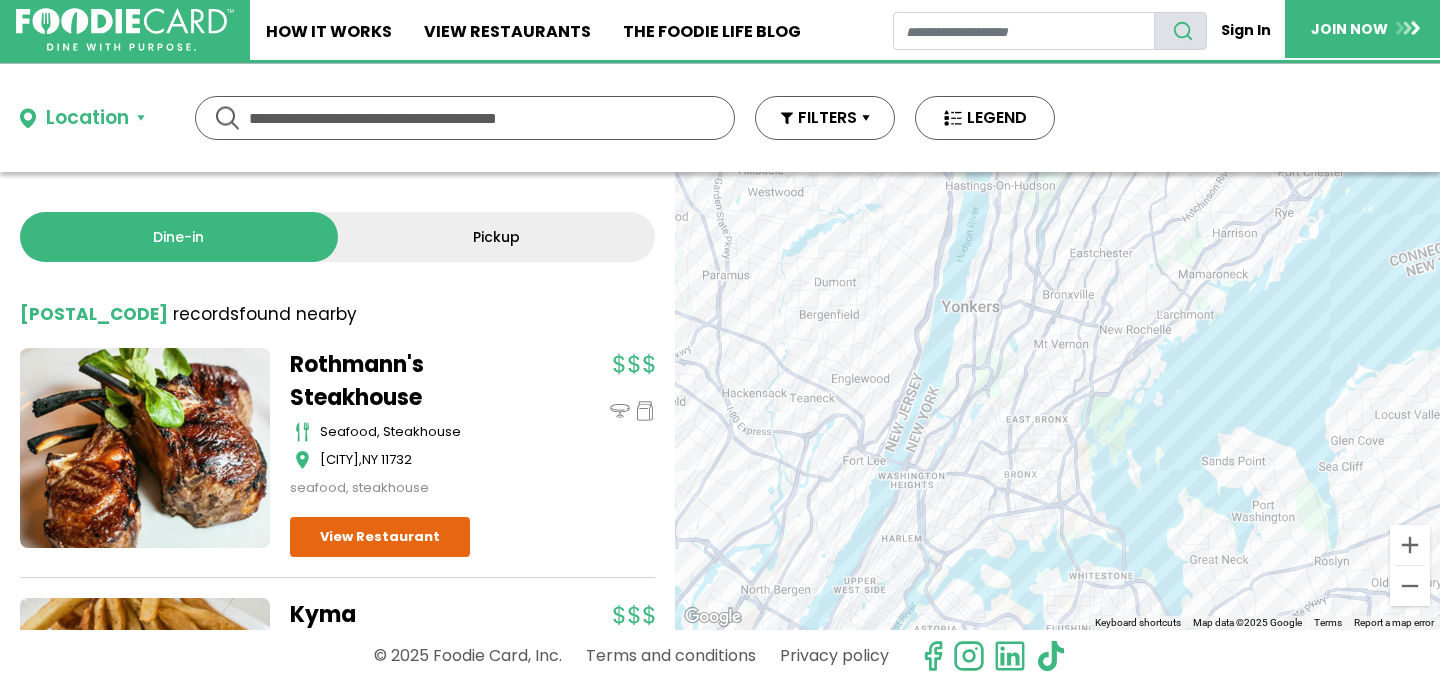 drag, startPoint x: 1199, startPoint y: 533, endPoint x: 737, endPoint y: 379, distance: 486.99075 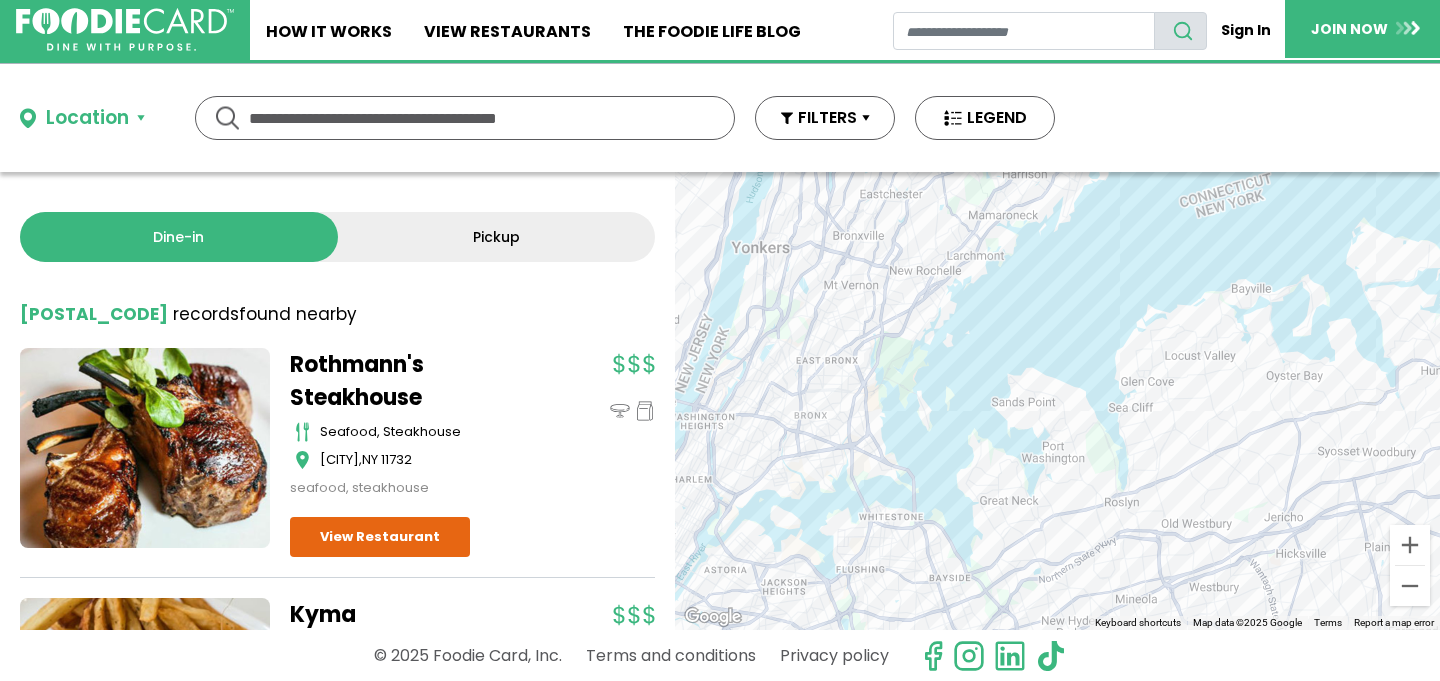 drag, startPoint x: 1261, startPoint y: 483, endPoint x: 1073, endPoint y: 395, distance: 207.57649 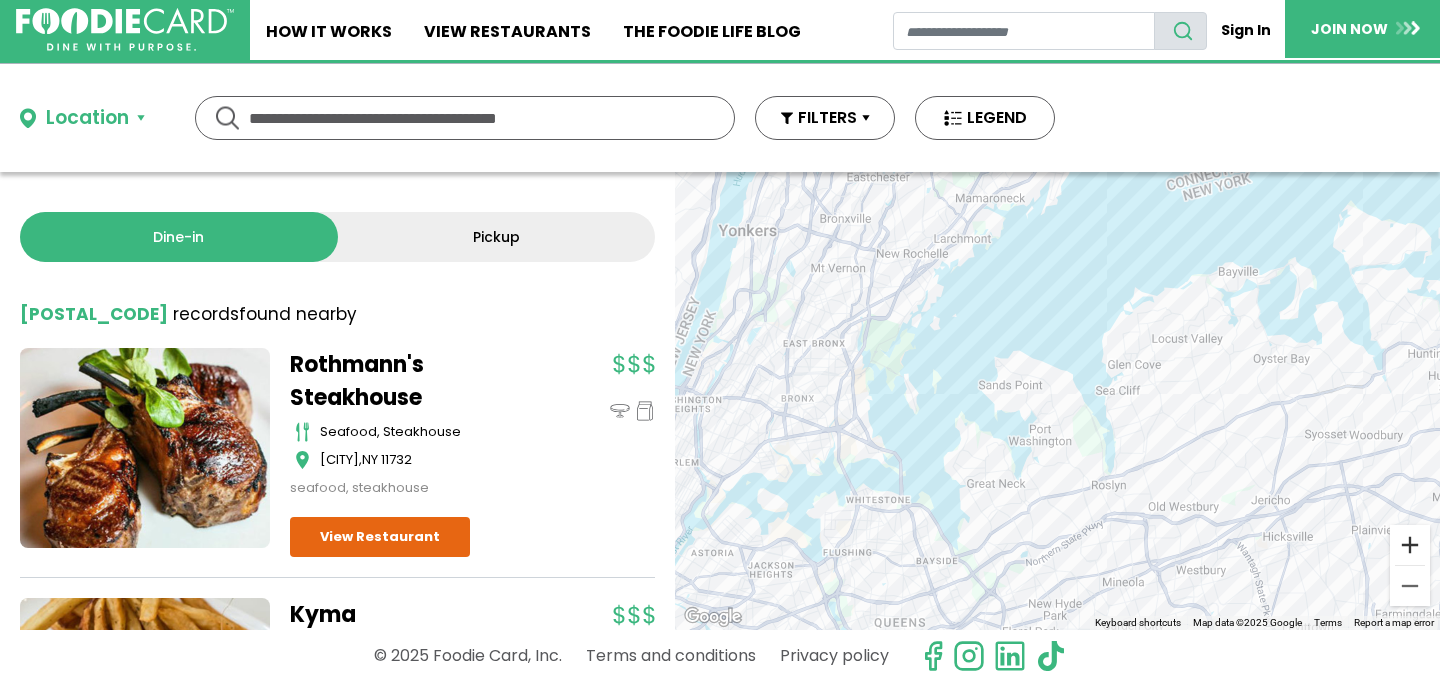 click at bounding box center (1410, 545) 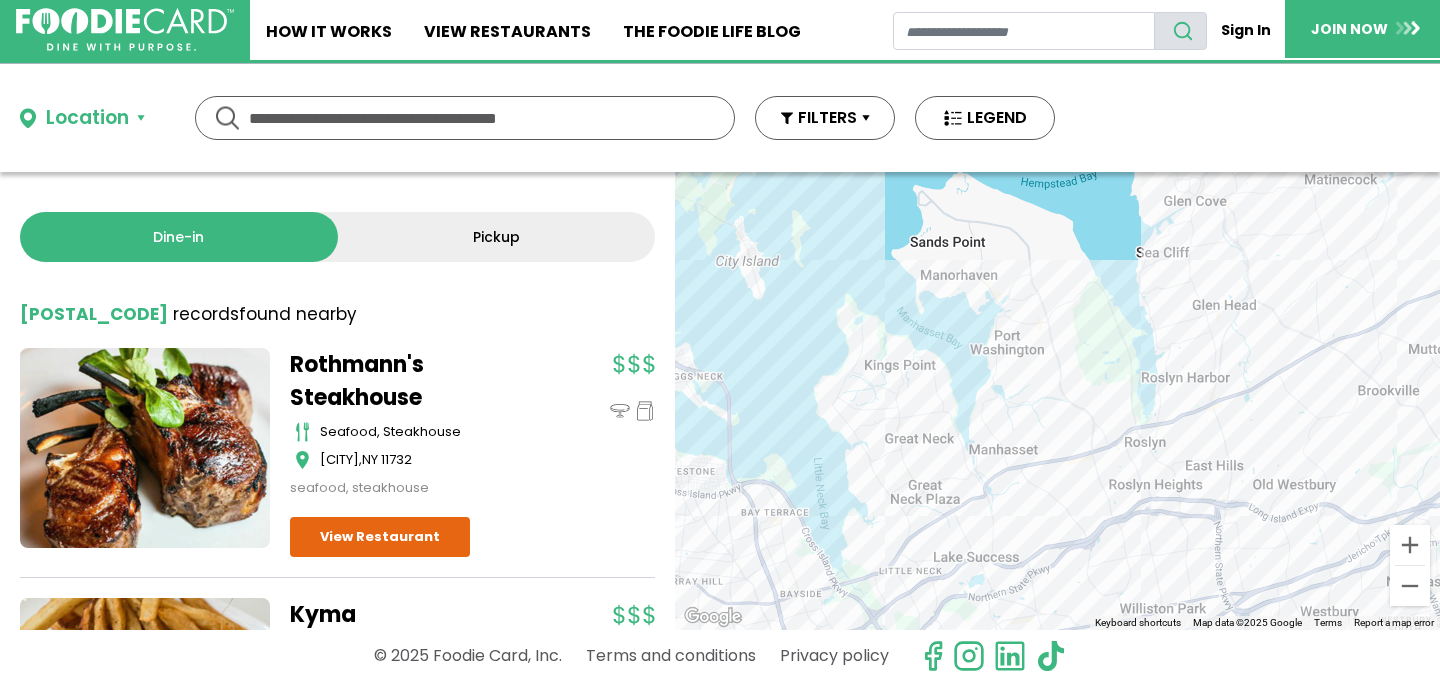 drag, startPoint x: 1365, startPoint y: 528, endPoint x: 1347, endPoint y: 395, distance: 134.21252 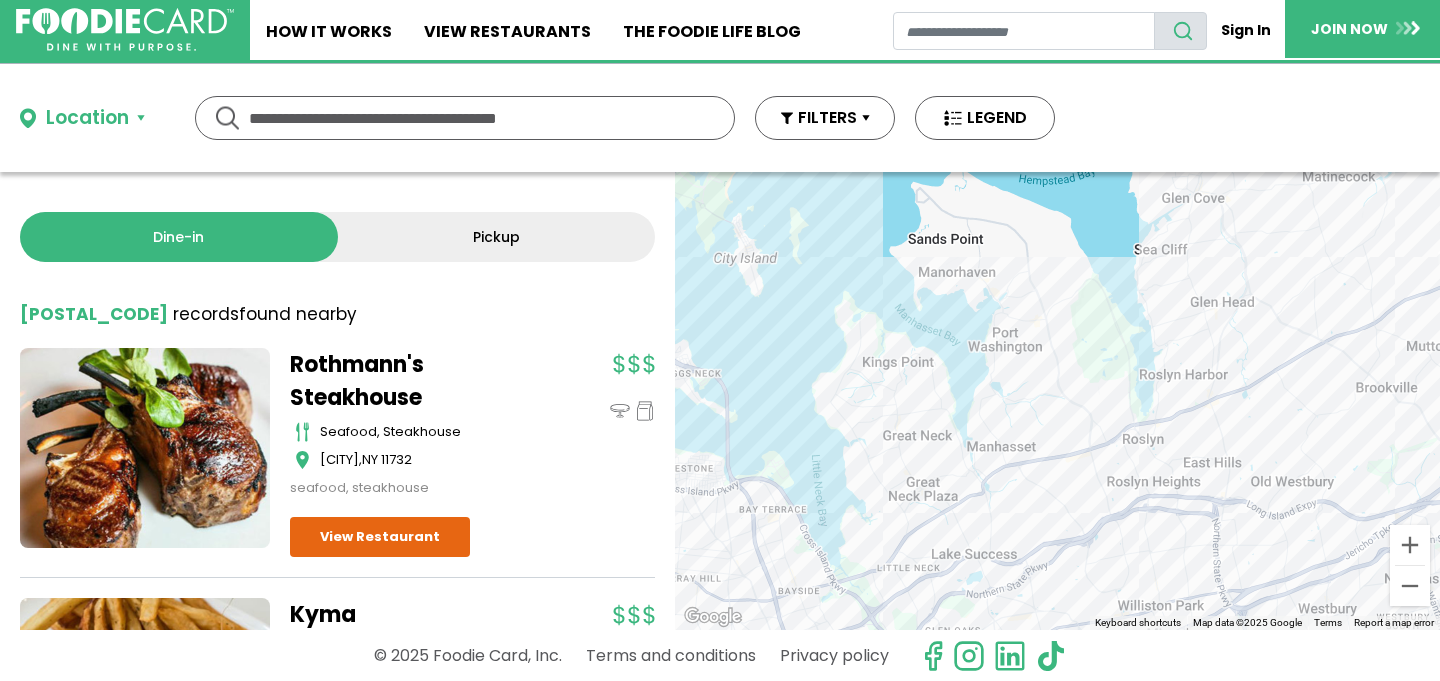 click on "To navigate, press the arrow keys." at bounding box center [1057, 401] 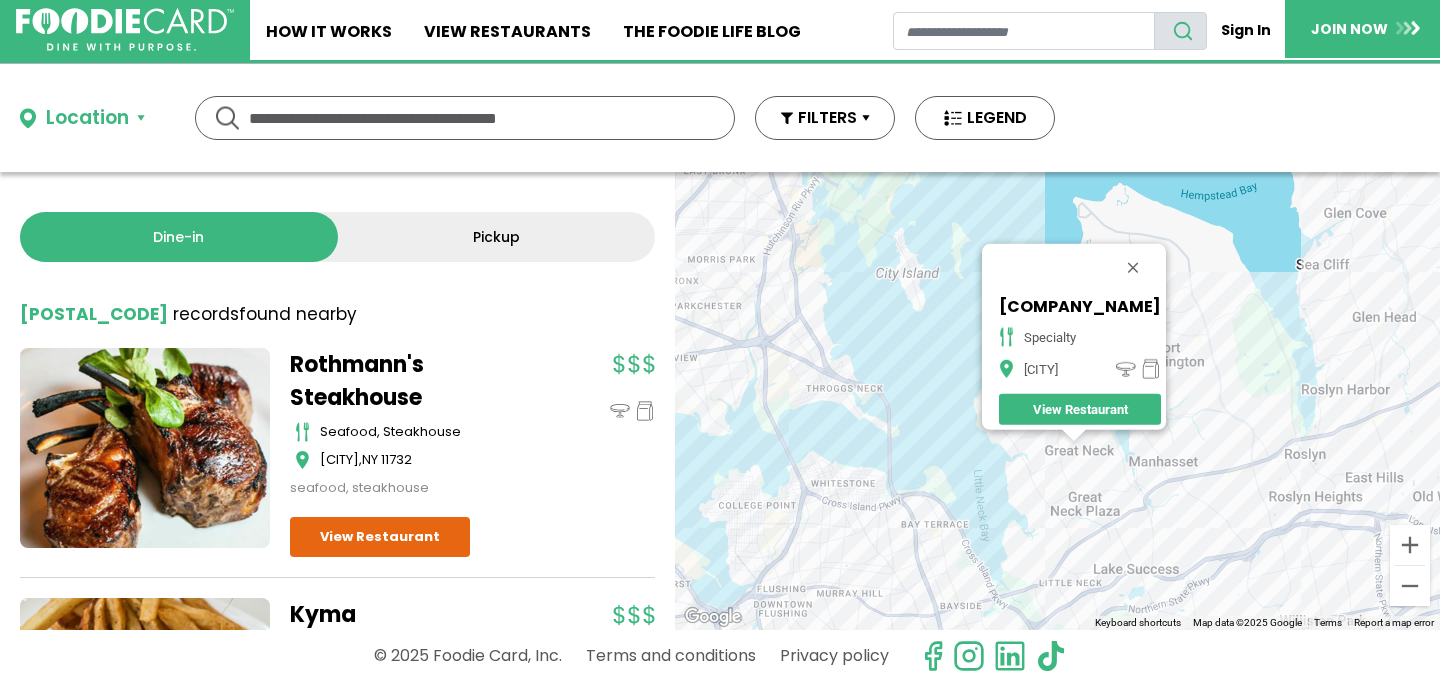 click on "To navigate, press the arrow keys. Beefli specialty Great Neck View Restaurant" at bounding box center [1057, 401] 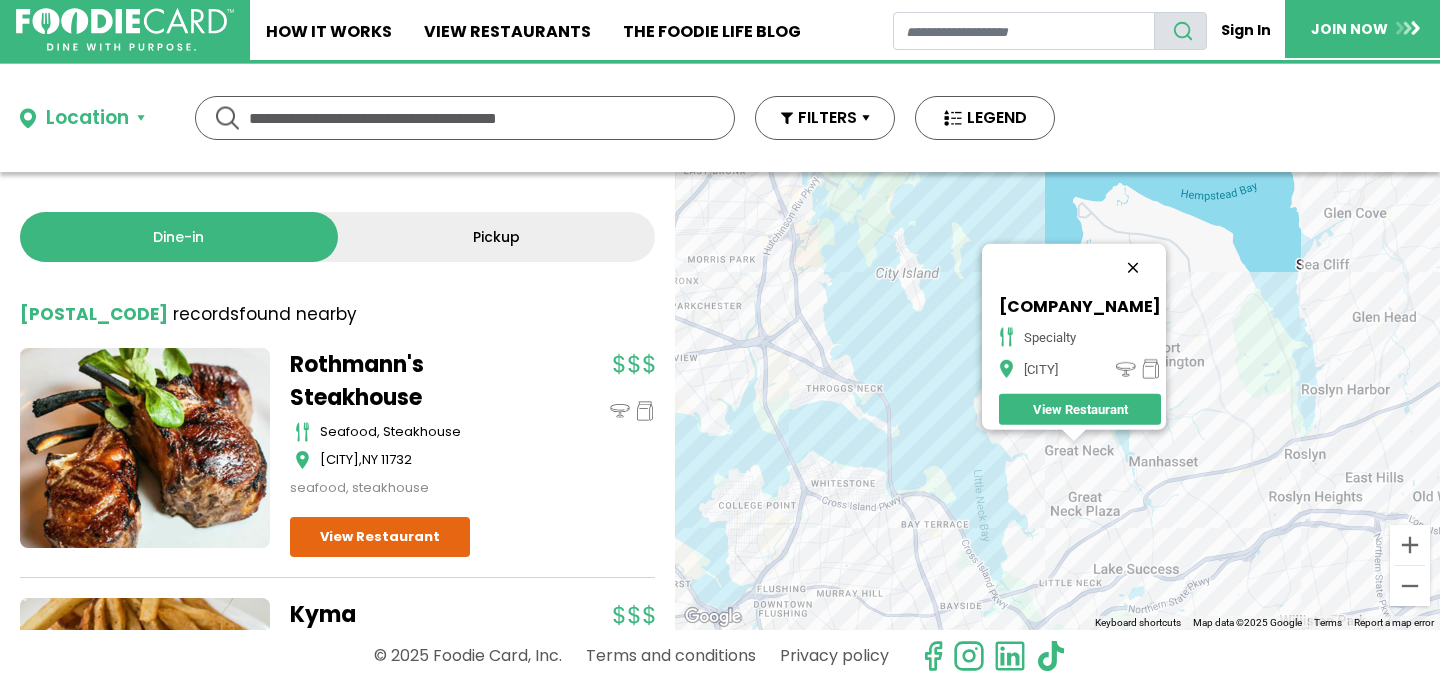click at bounding box center [1133, 268] 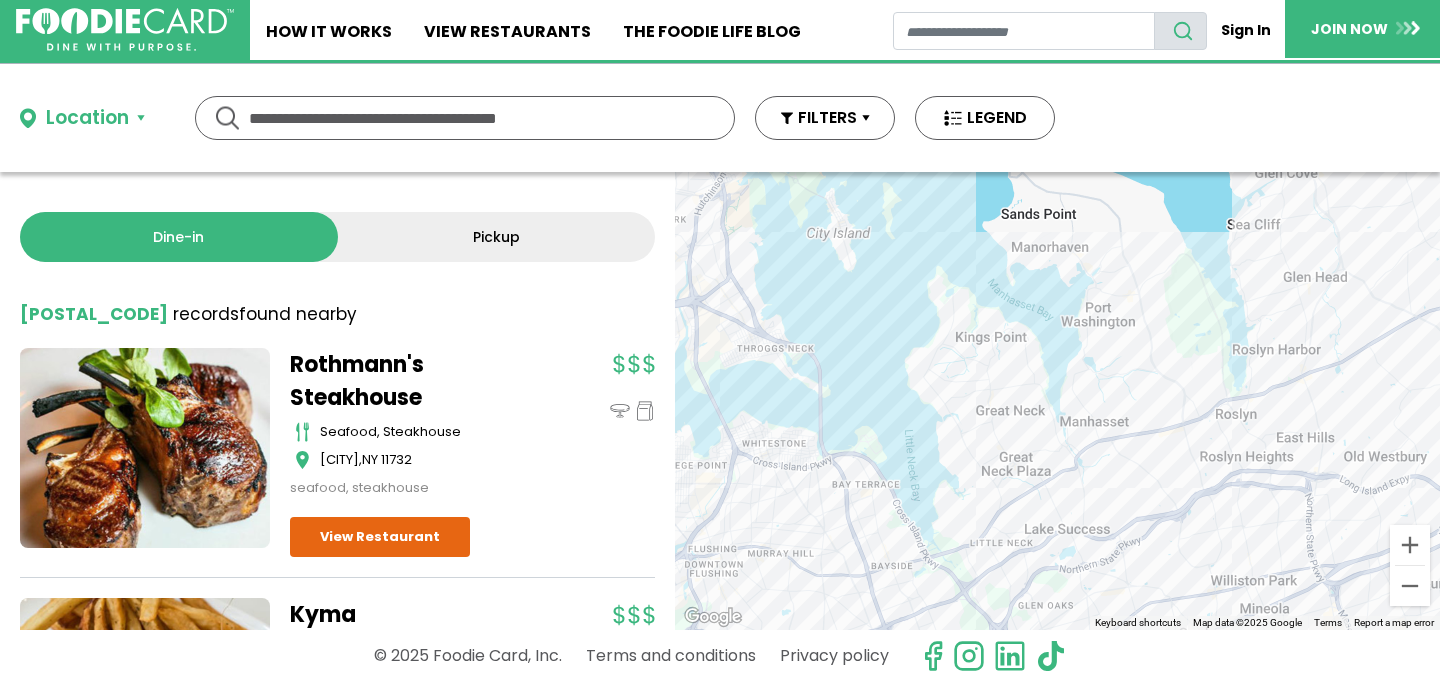 drag, startPoint x: 1183, startPoint y: 420, endPoint x: 1107, endPoint y: 372, distance: 89.88882 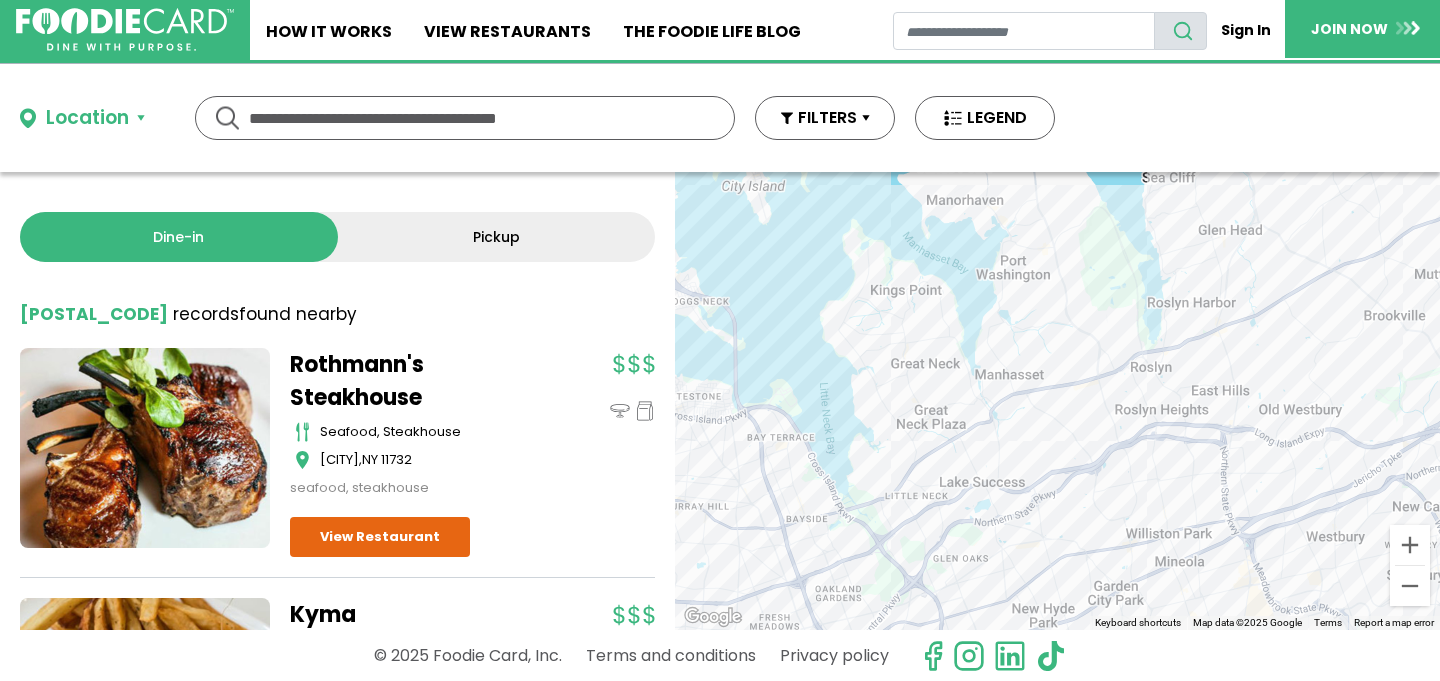 drag, startPoint x: 1136, startPoint y: 409, endPoint x: 1054, endPoint y: 364, distance: 93.53609 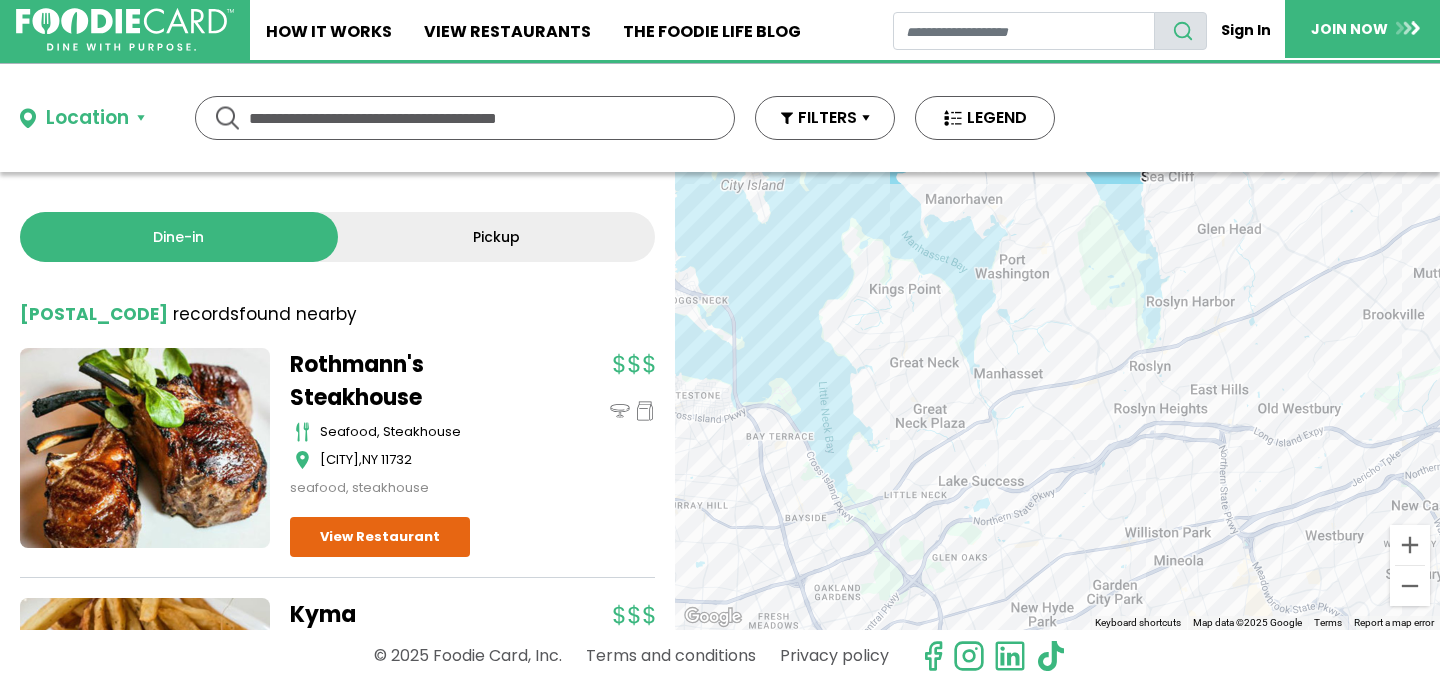 click on "To navigate, press the arrow keys." at bounding box center (1057, 401) 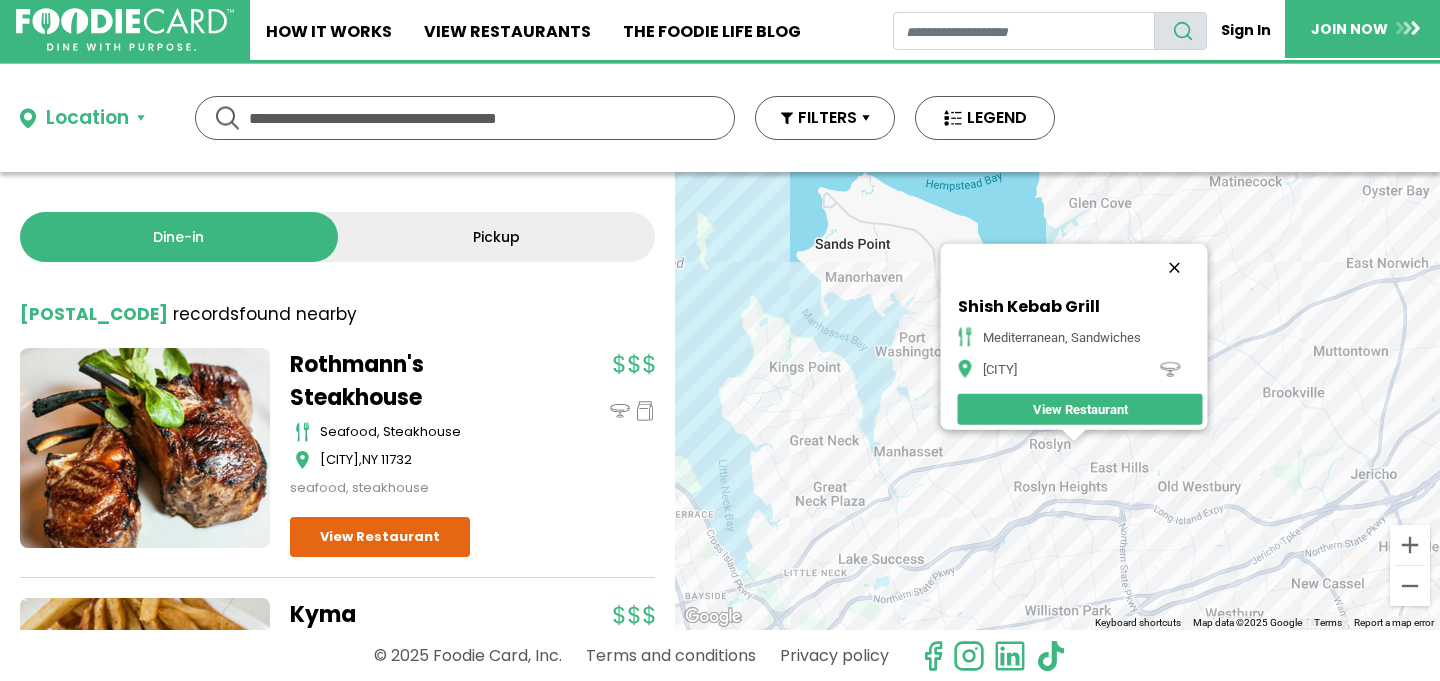 click at bounding box center [1174, 268] 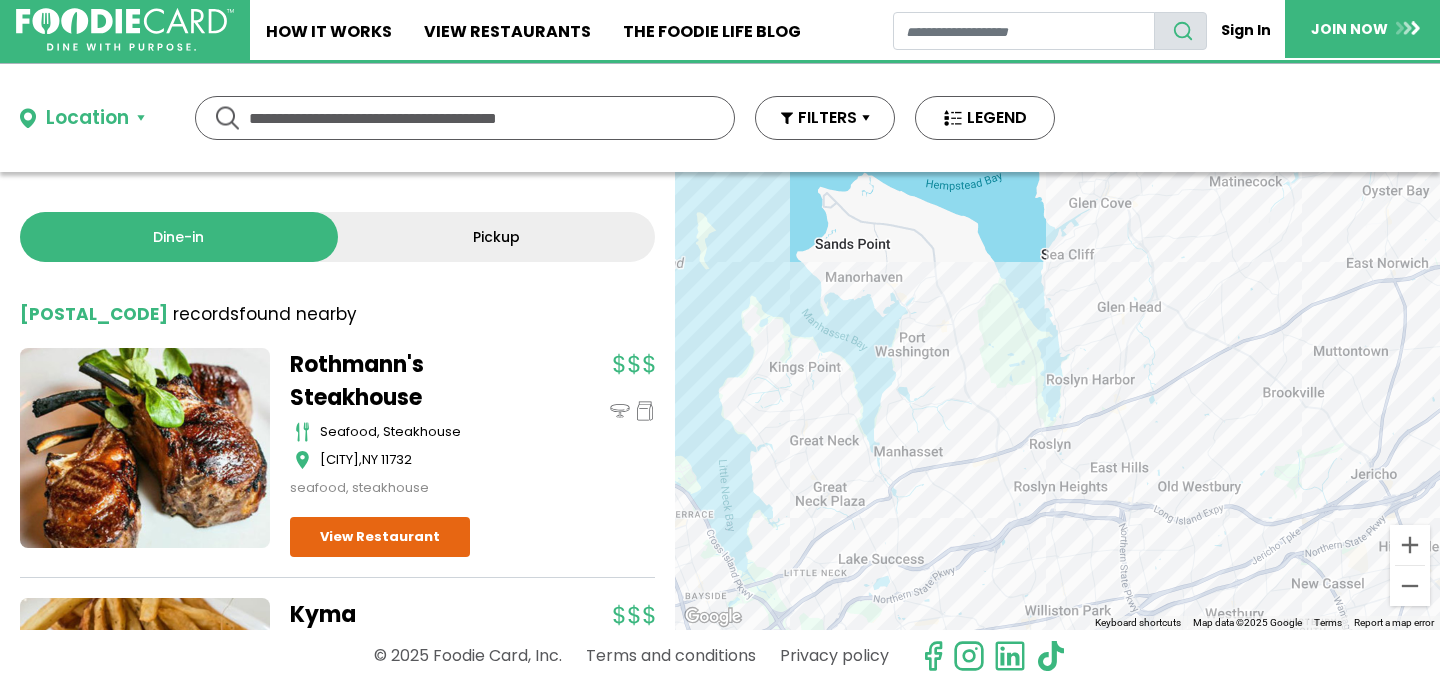 click on "To navigate, press the arrow keys." at bounding box center [1057, 401] 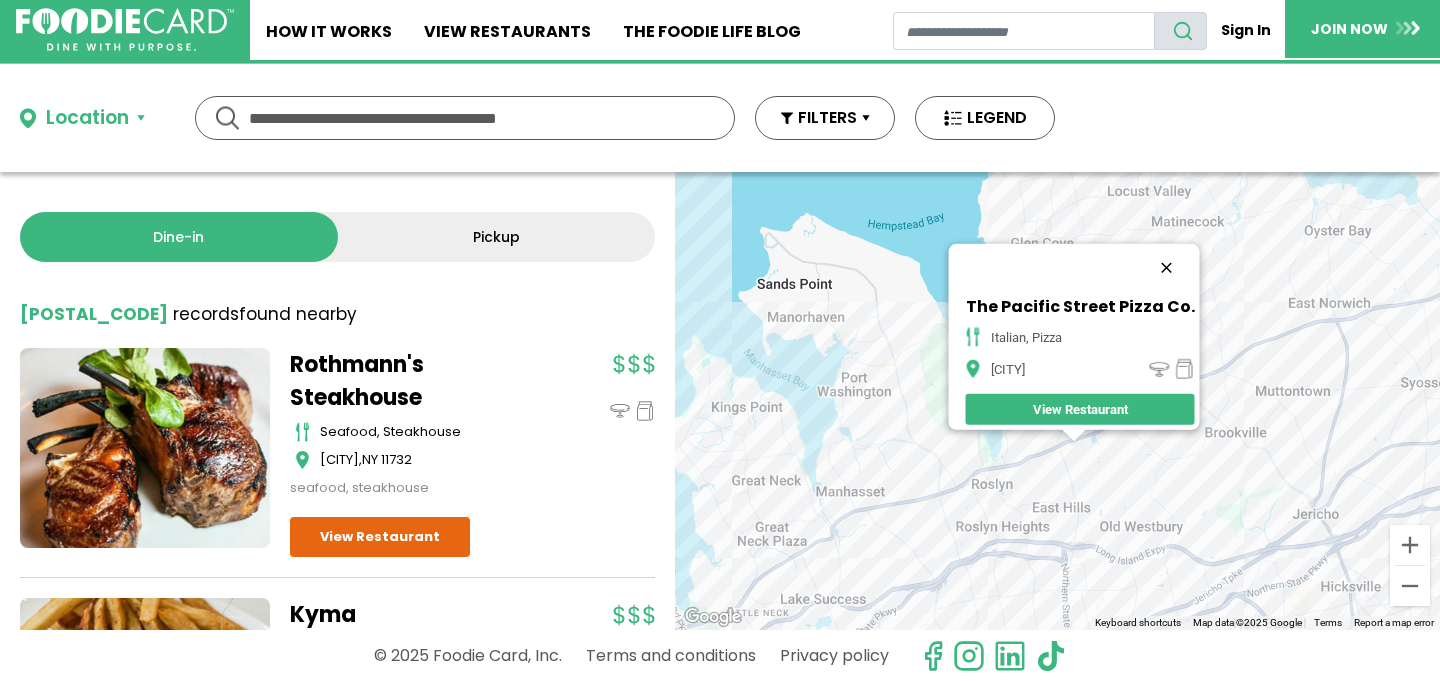 click at bounding box center [1166, 268] 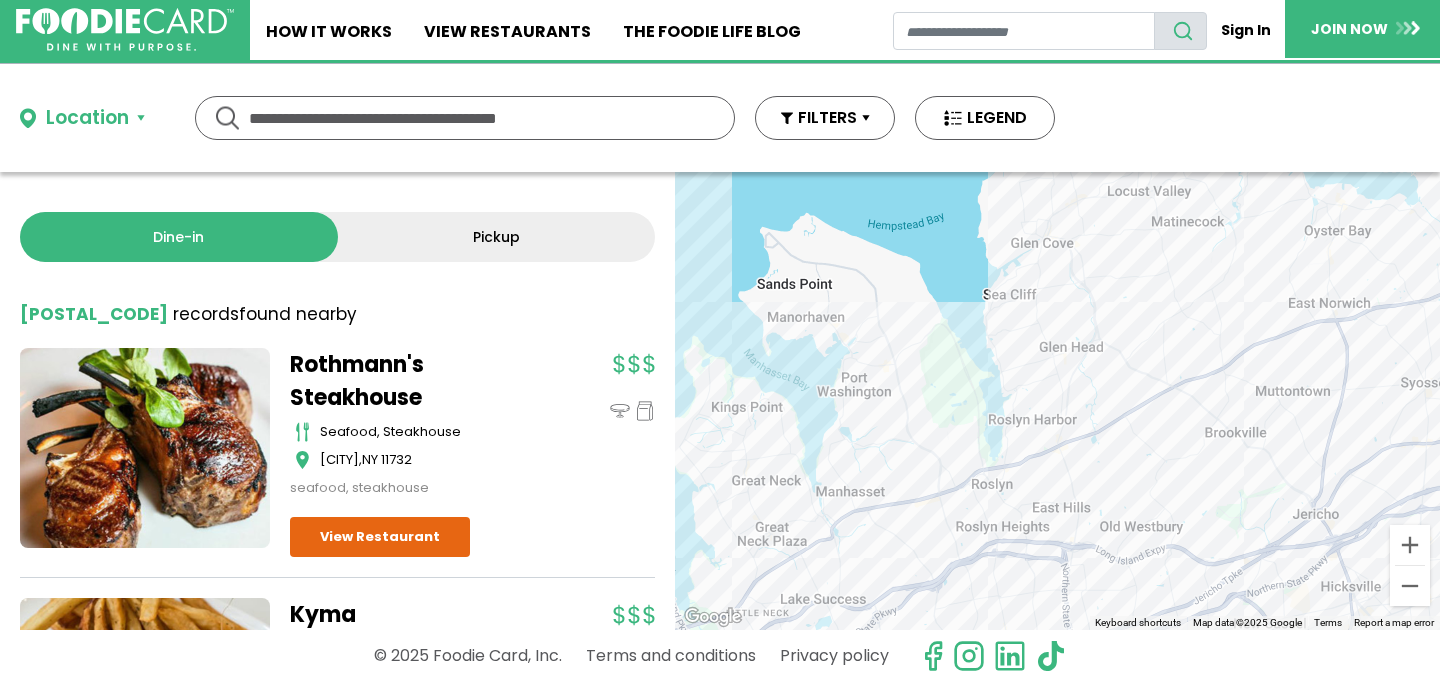 click on "To navigate, press the arrow keys." at bounding box center (1057, 401) 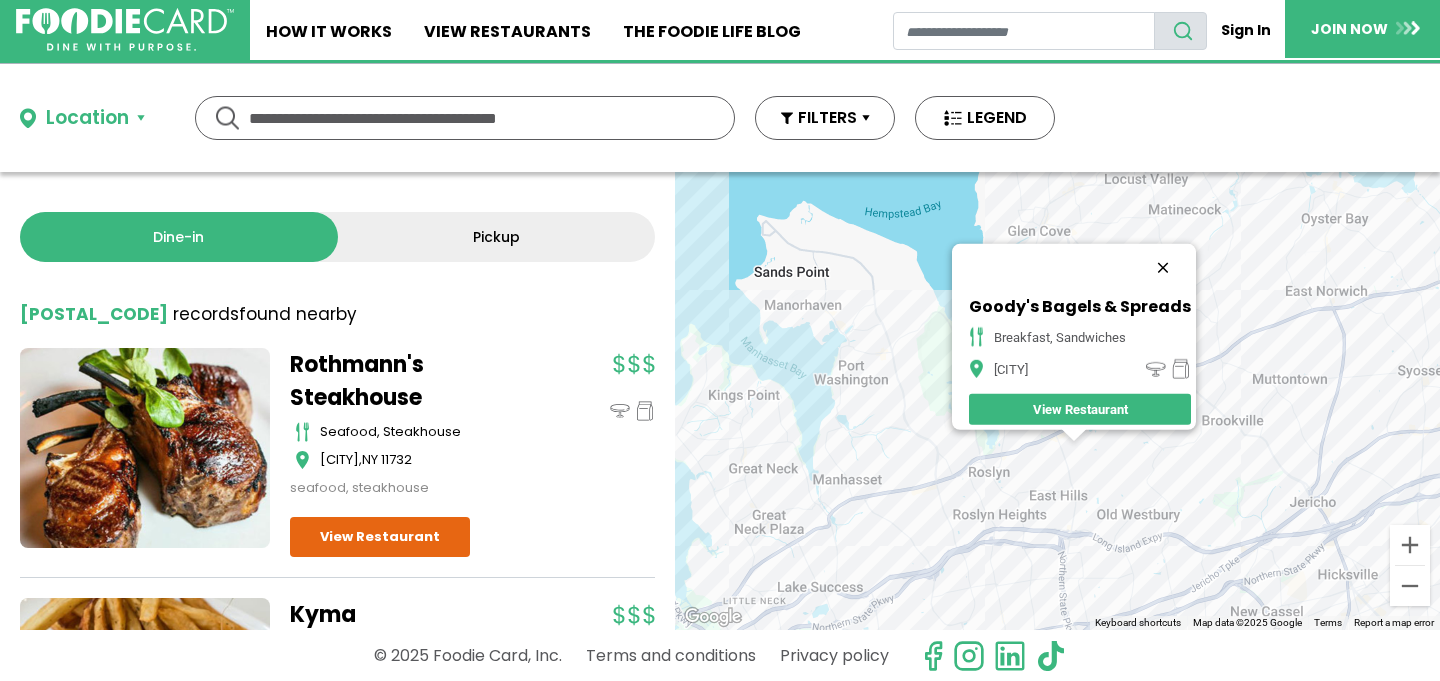 click at bounding box center (1163, 268) 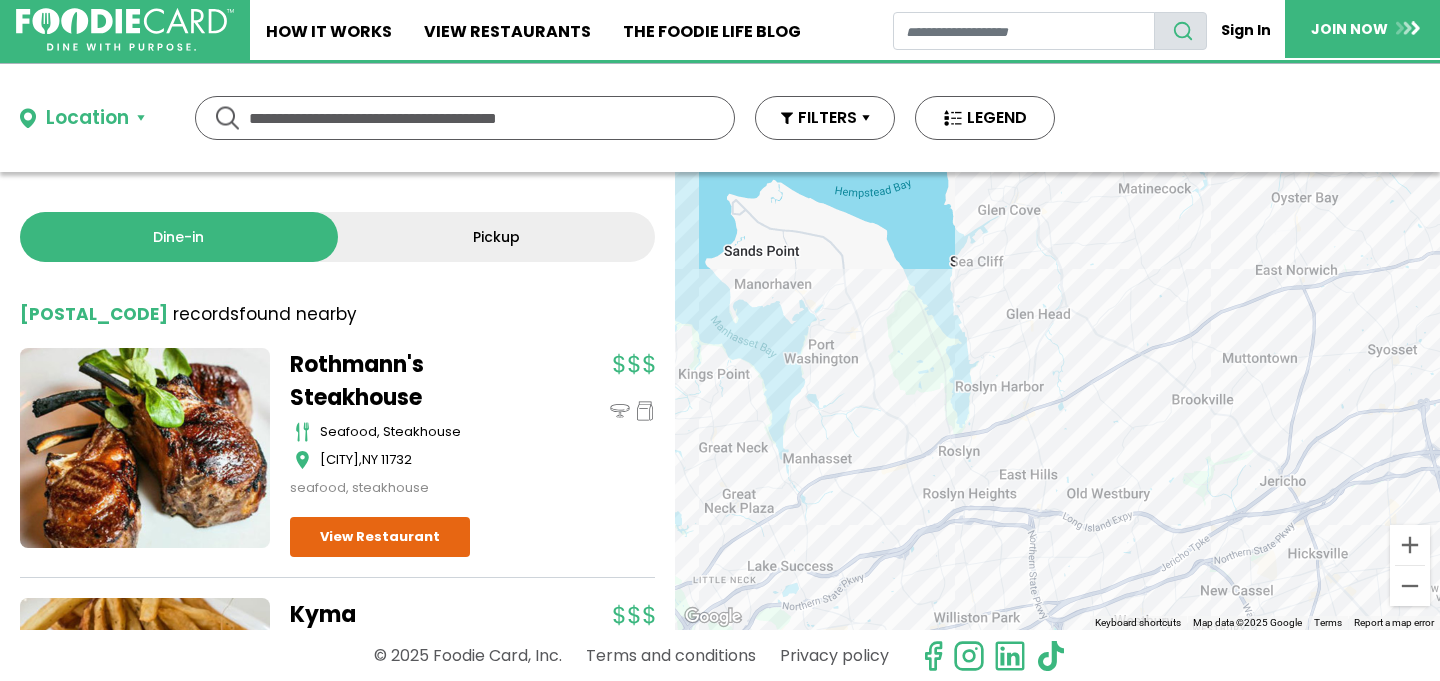 drag, startPoint x: 1190, startPoint y: 462, endPoint x: 1158, endPoint y: 440, distance: 38.832977 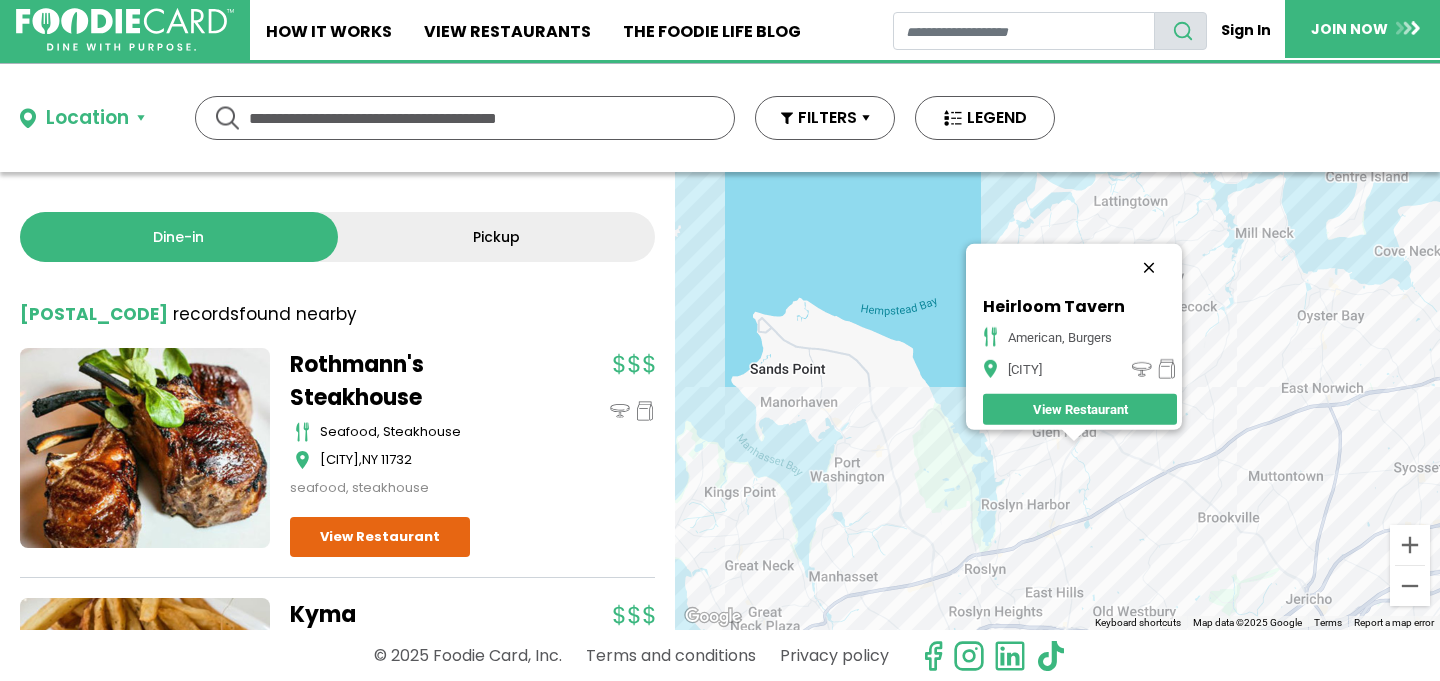 click at bounding box center [1149, 268] 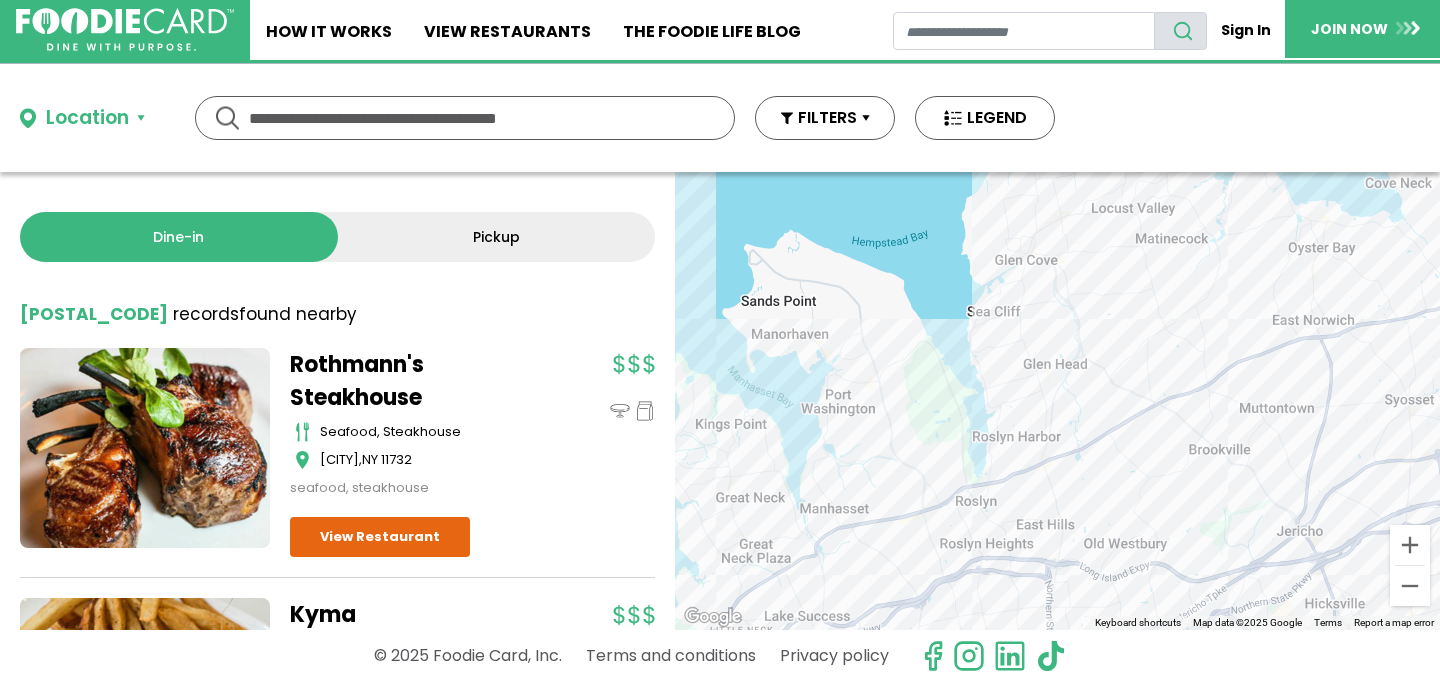 drag, startPoint x: 1150, startPoint y: 557, endPoint x: 1141, endPoint y: 487, distance: 70.5762 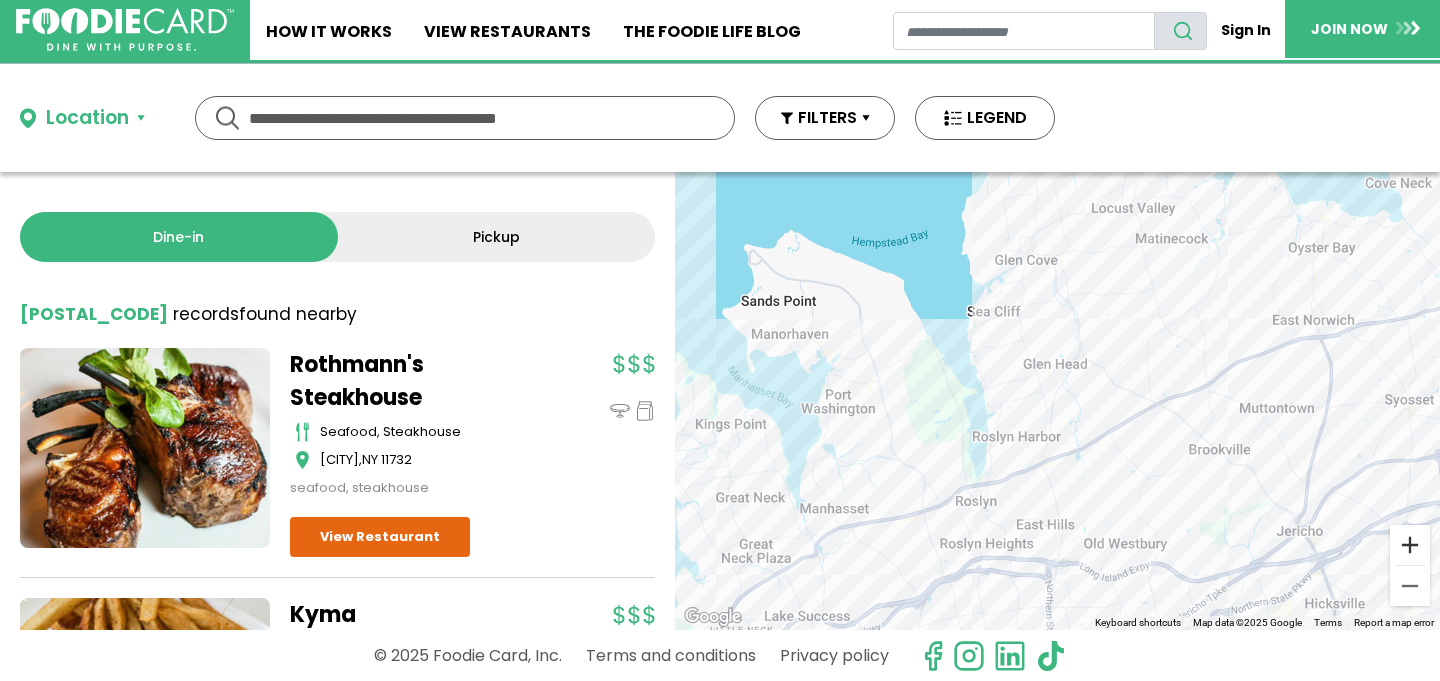 click at bounding box center [1410, 545] 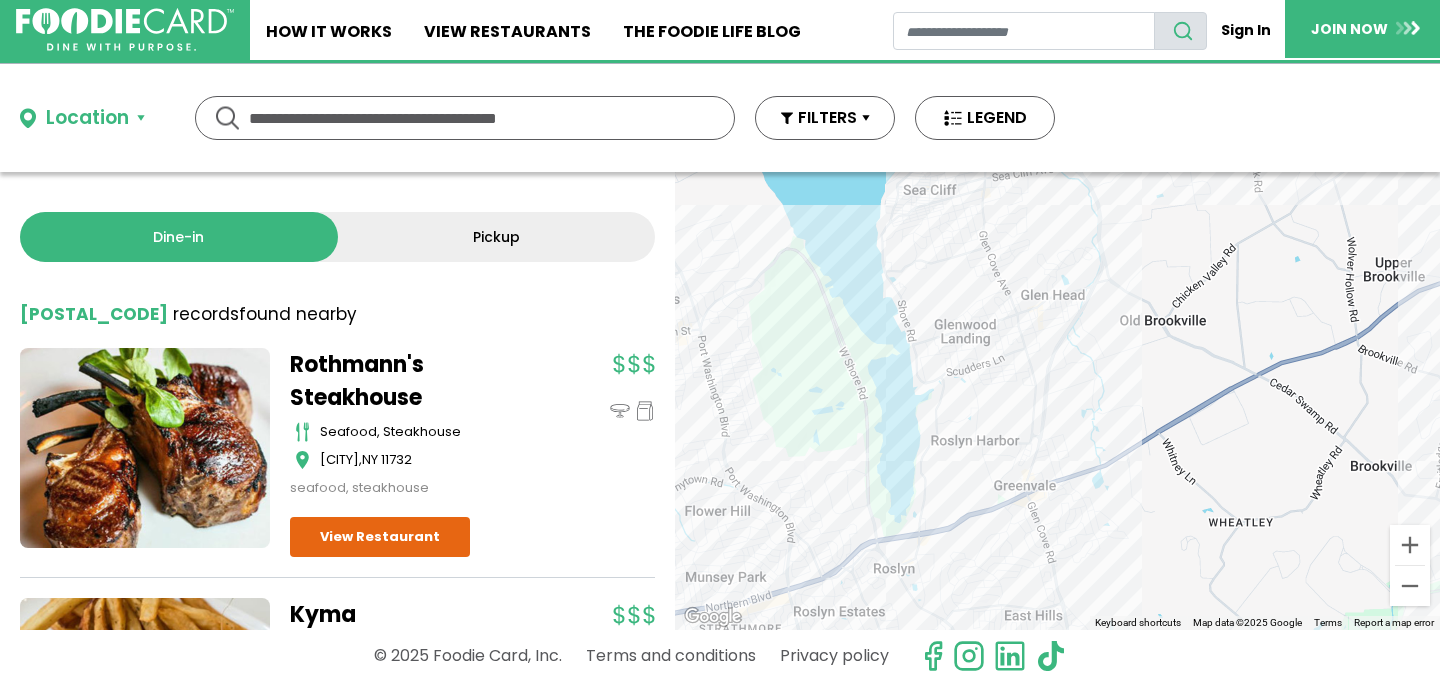 drag, startPoint x: 1197, startPoint y: 502, endPoint x: 1197, endPoint y: 469, distance: 33 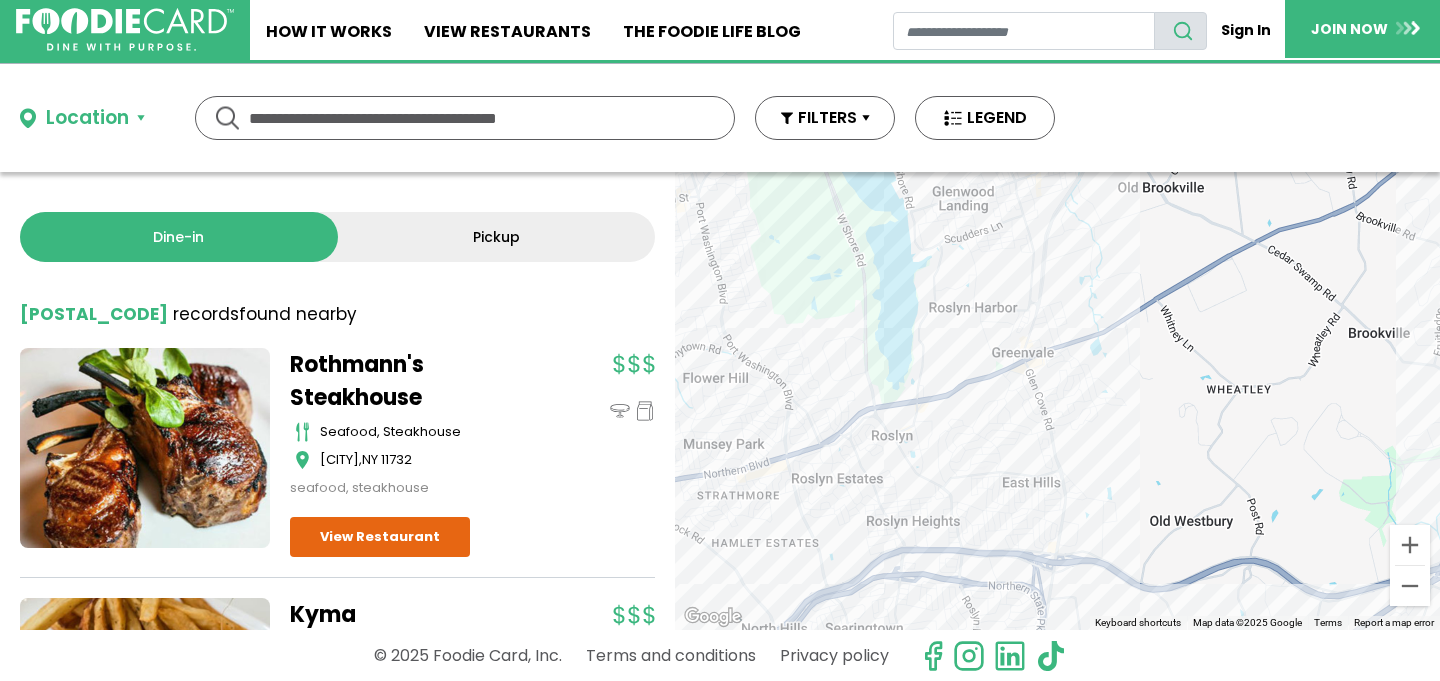 drag, startPoint x: 1147, startPoint y: 512, endPoint x: 1145, endPoint y: 385, distance: 127.01575 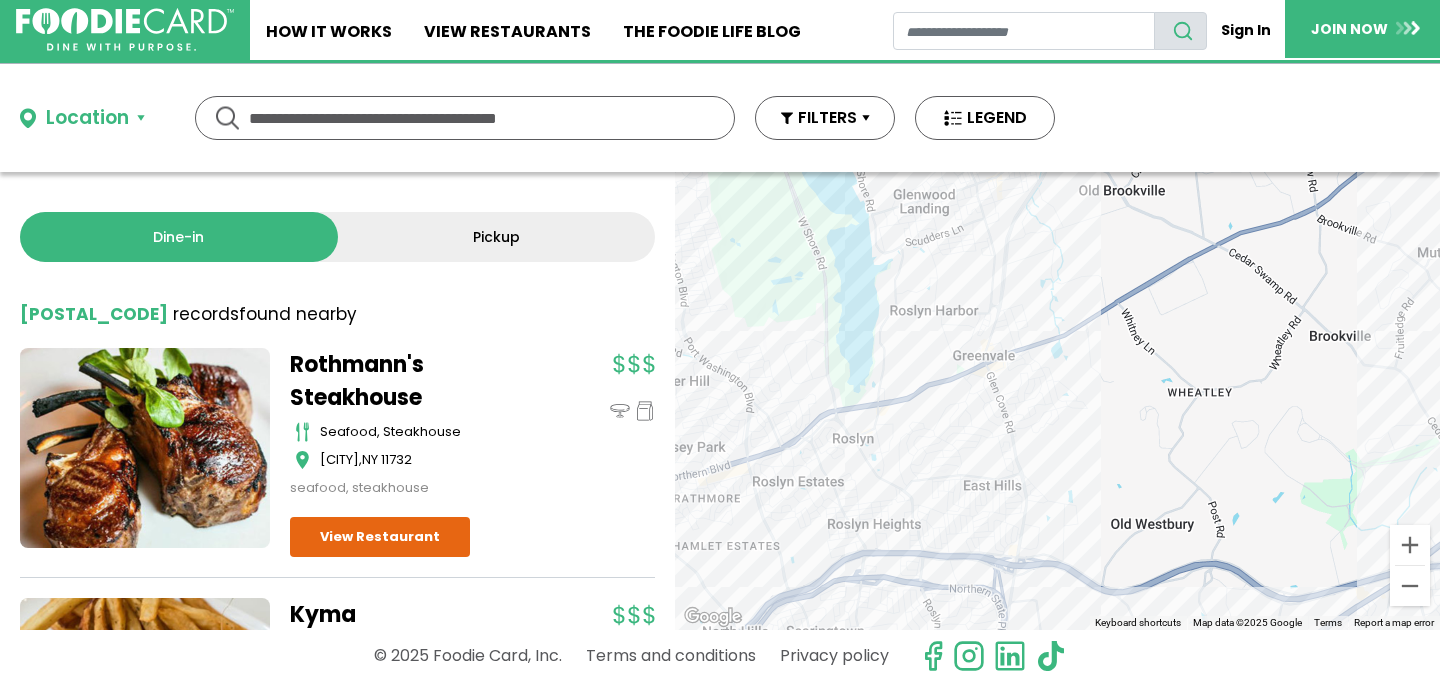 drag, startPoint x: 1184, startPoint y: 429, endPoint x: 1142, endPoint y: 433, distance: 42.190044 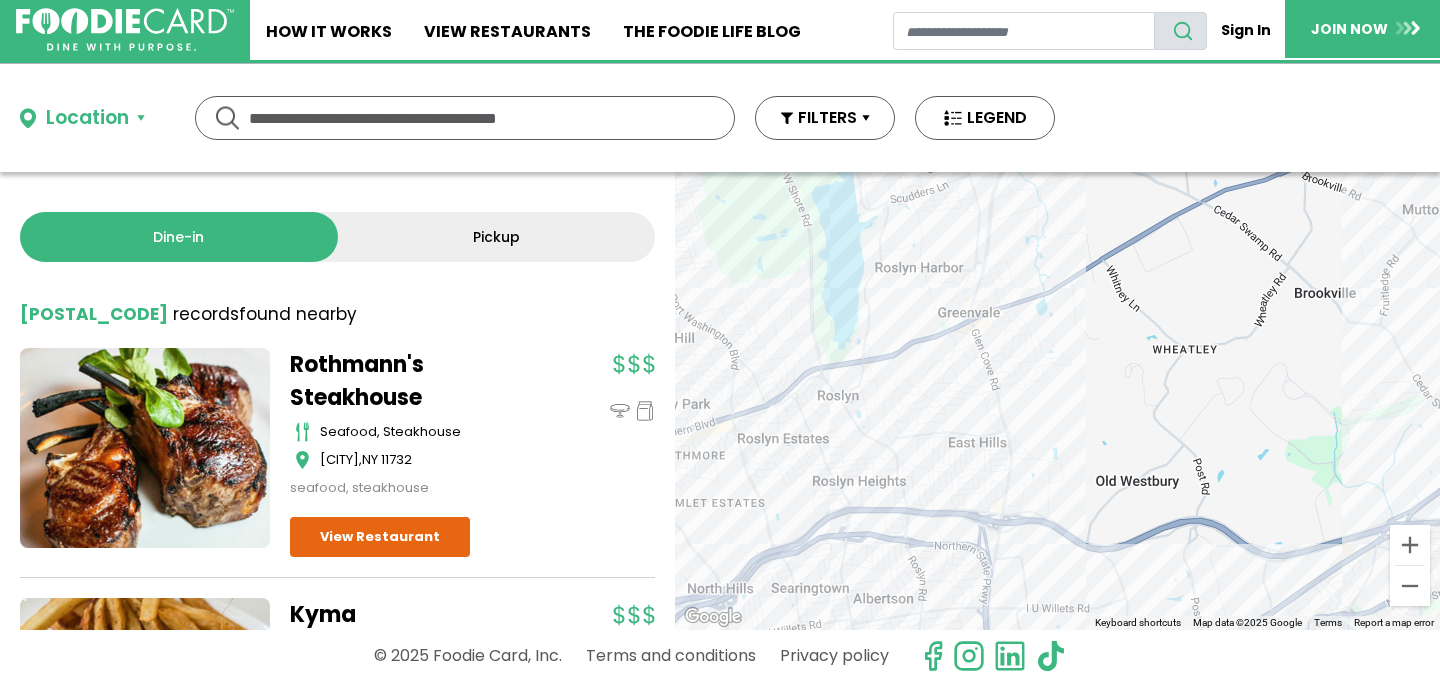 drag, startPoint x: 1035, startPoint y: 506, endPoint x: 1020, endPoint y: 461, distance: 47.434166 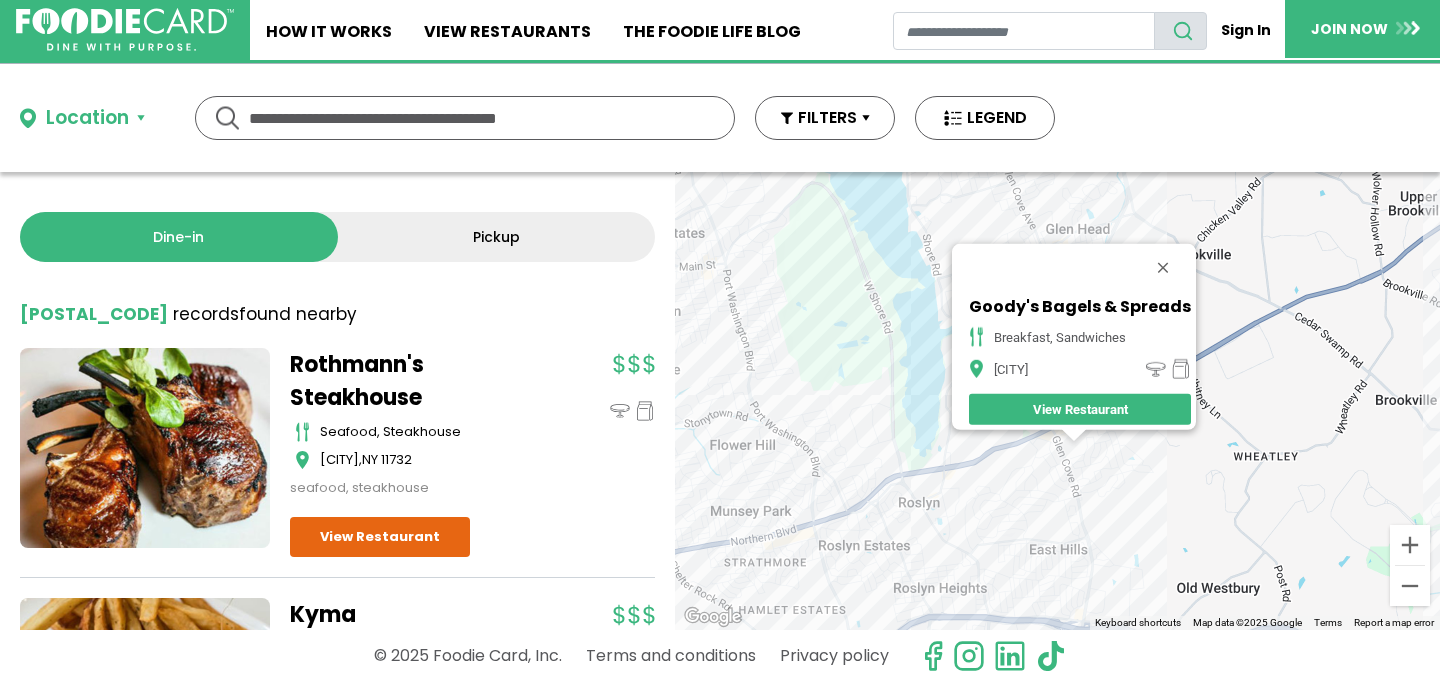 click on "To navigate, press the arrow keys. Goody's Bagels & Spreads breakfast, sandwiches Greenvale View Restaurant" at bounding box center [1057, 401] 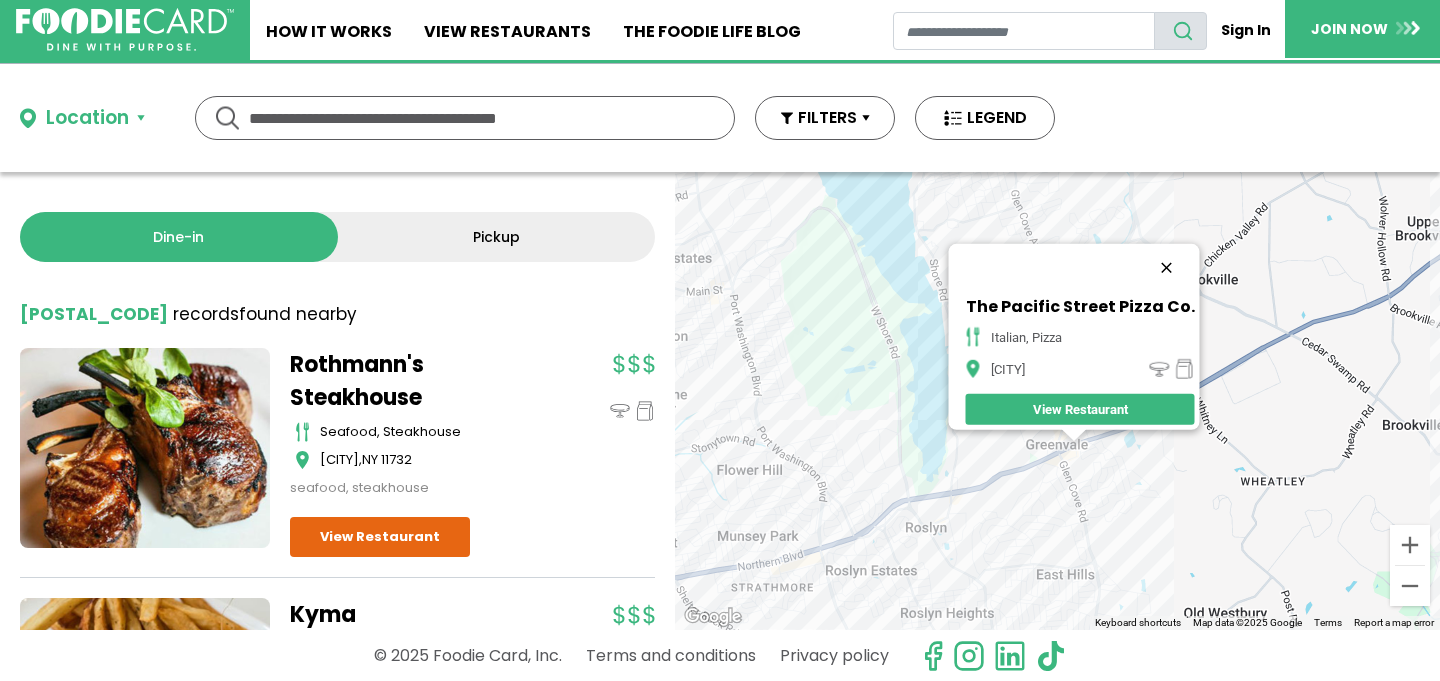 click at bounding box center (1166, 268) 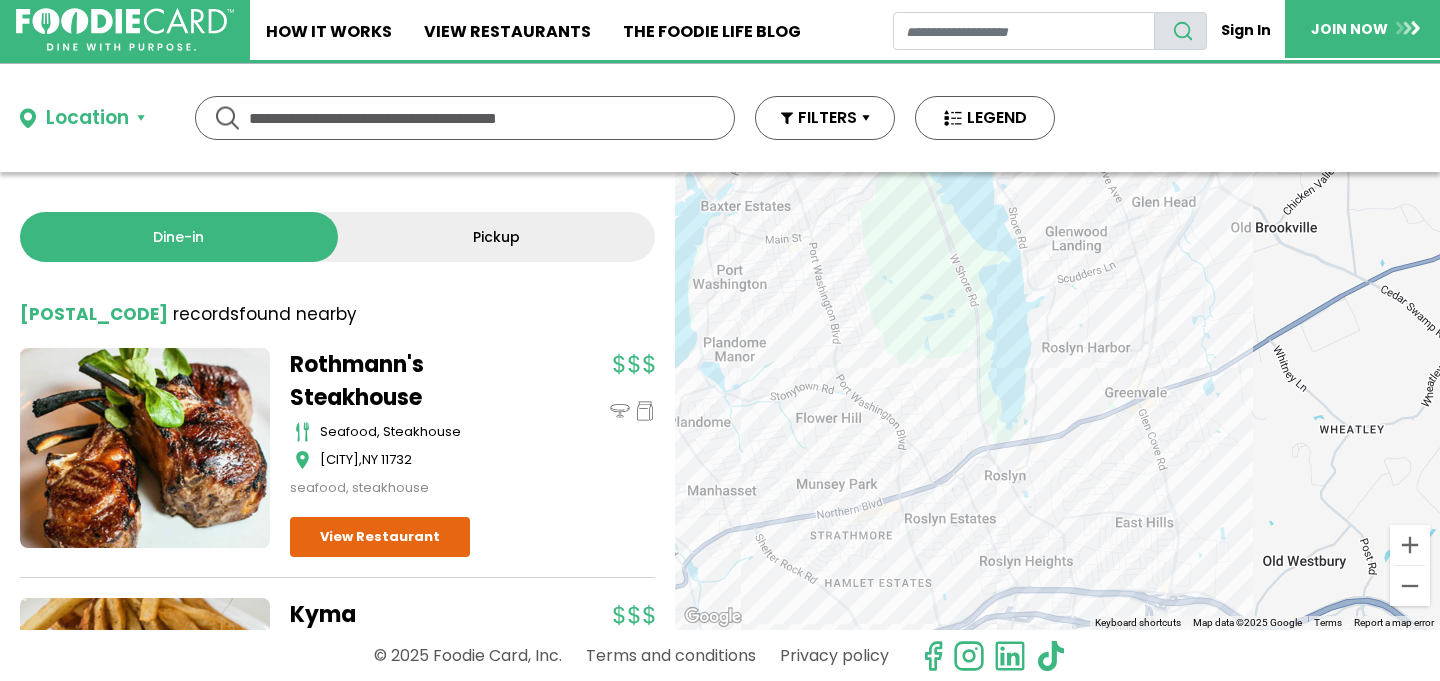 drag, startPoint x: 927, startPoint y: 424, endPoint x: 1007, endPoint y: 369, distance: 97.082436 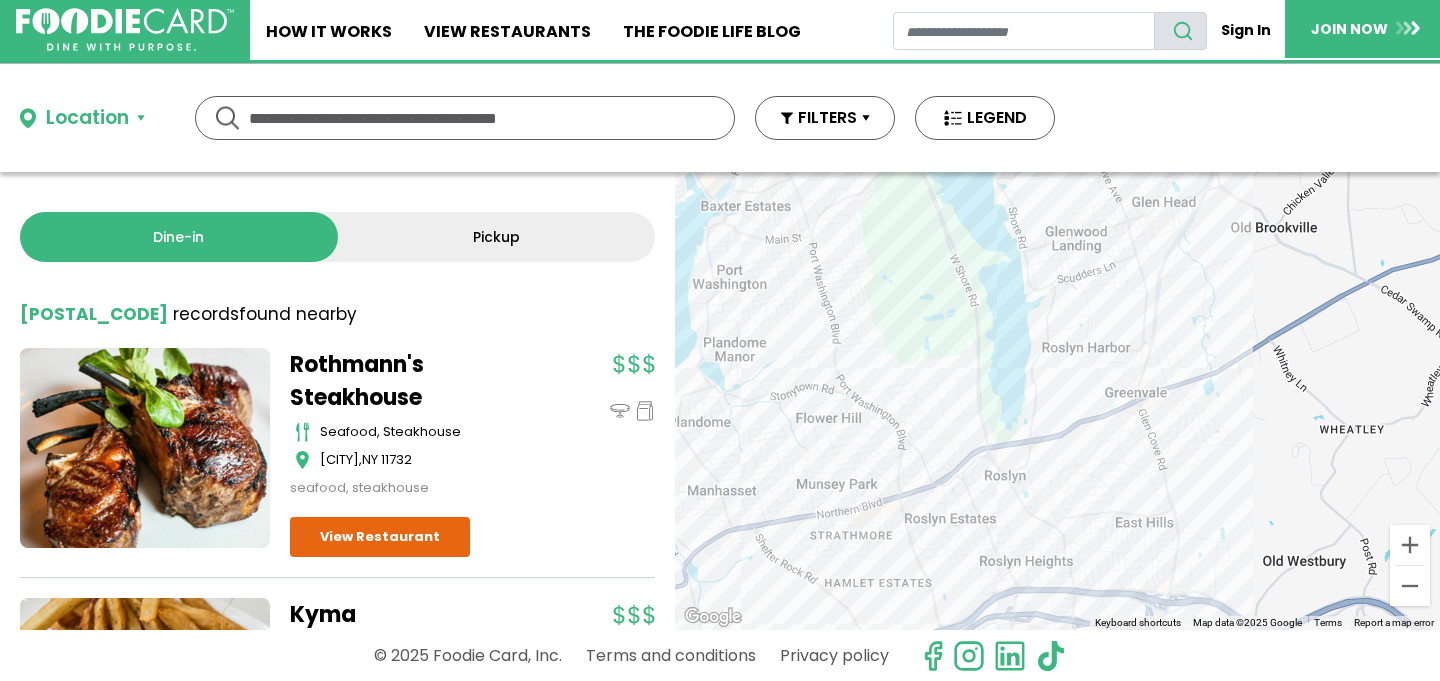 click on "To navigate, press the arrow keys." at bounding box center [1057, 401] 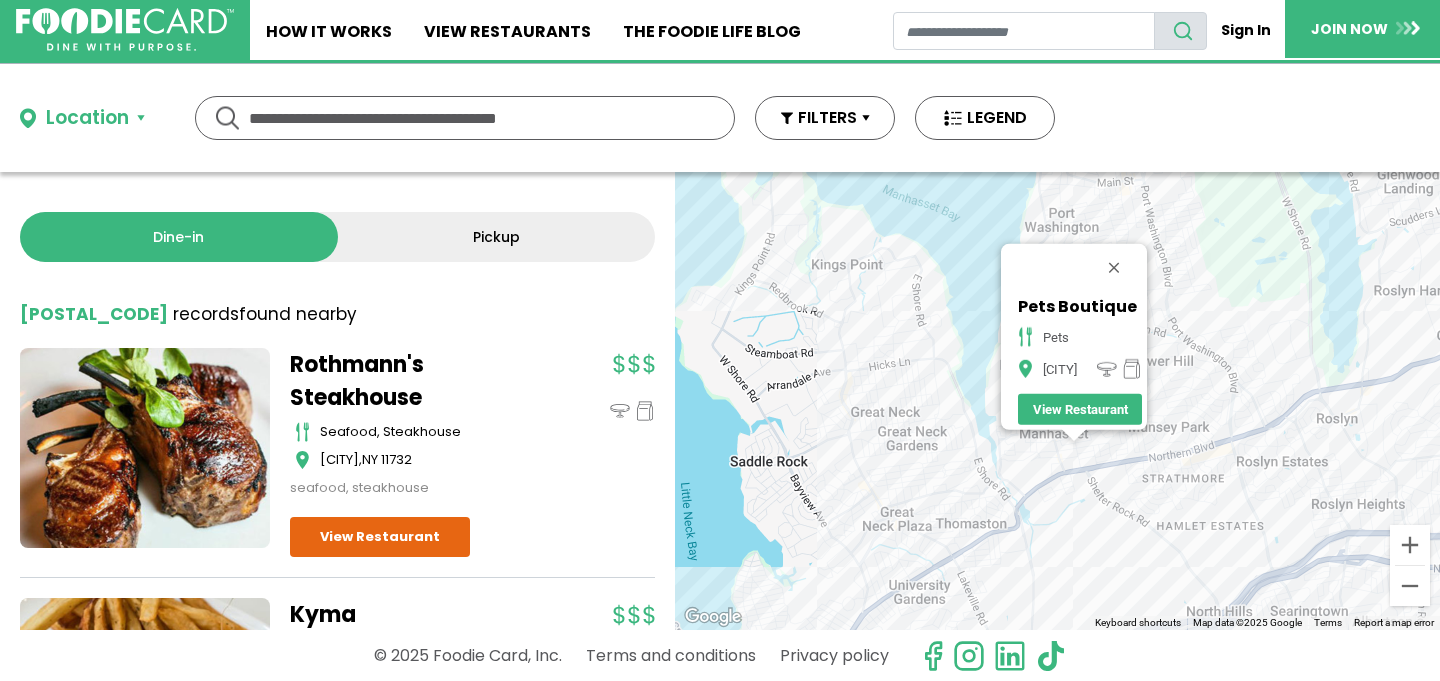 click on "To navigate, press the arrow keys. Pets Boutique pets Manhasset View Restaurant" at bounding box center (1057, 401) 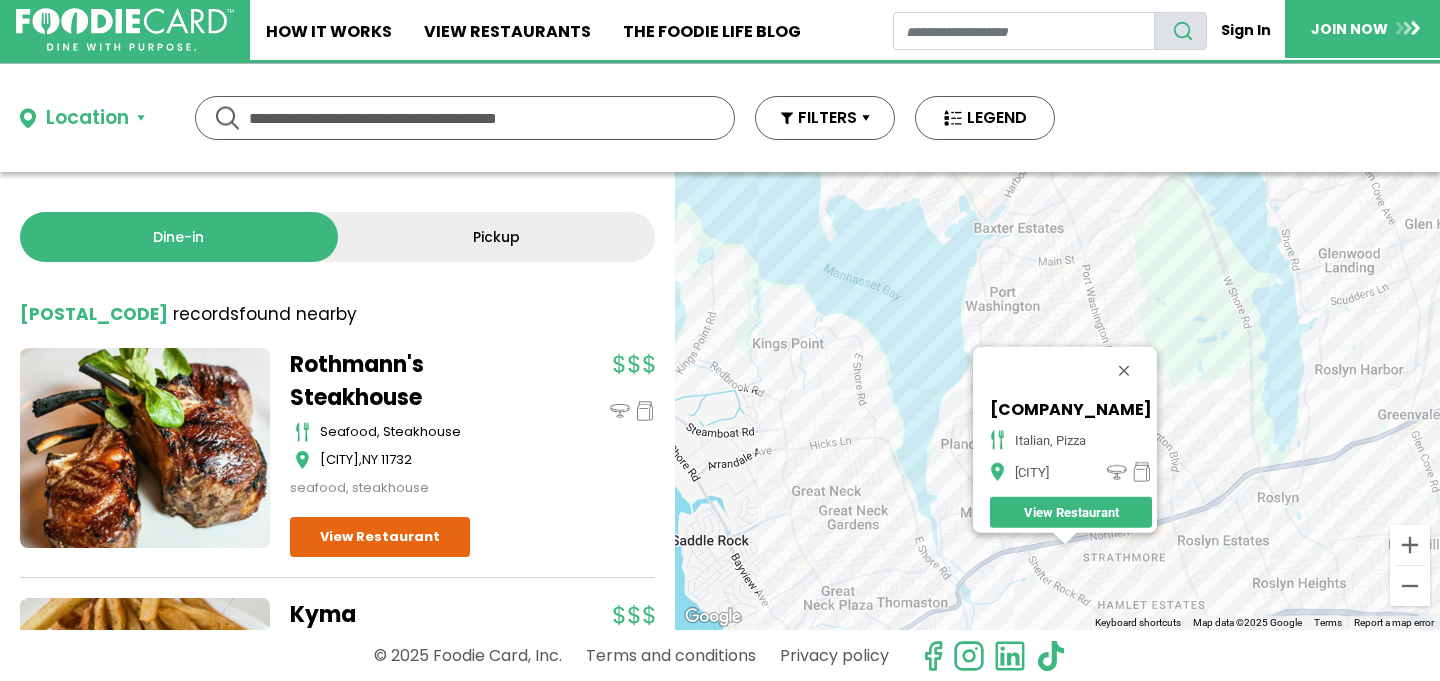 drag, startPoint x: 991, startPoint y: 527, endPoint x: 981, endPoint y: 634, distance: 107.46627 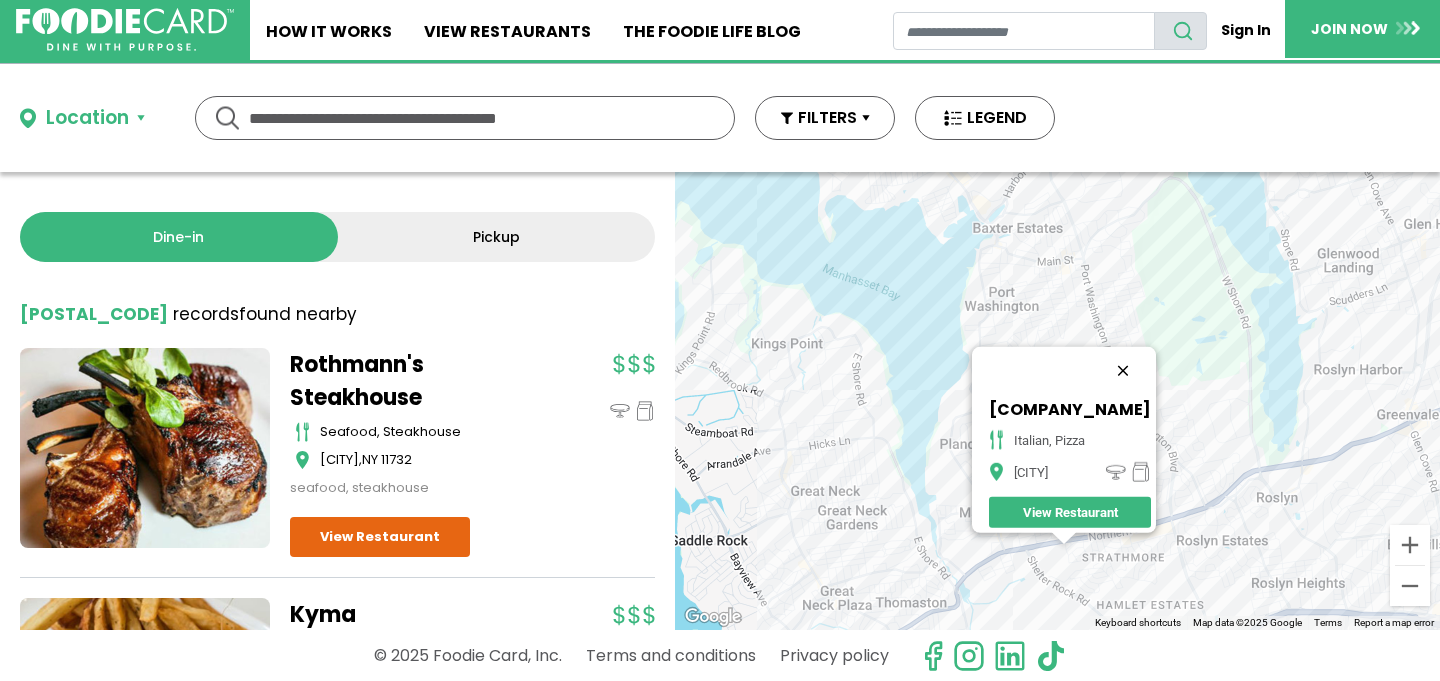 click at bounding box center [1123, 371] 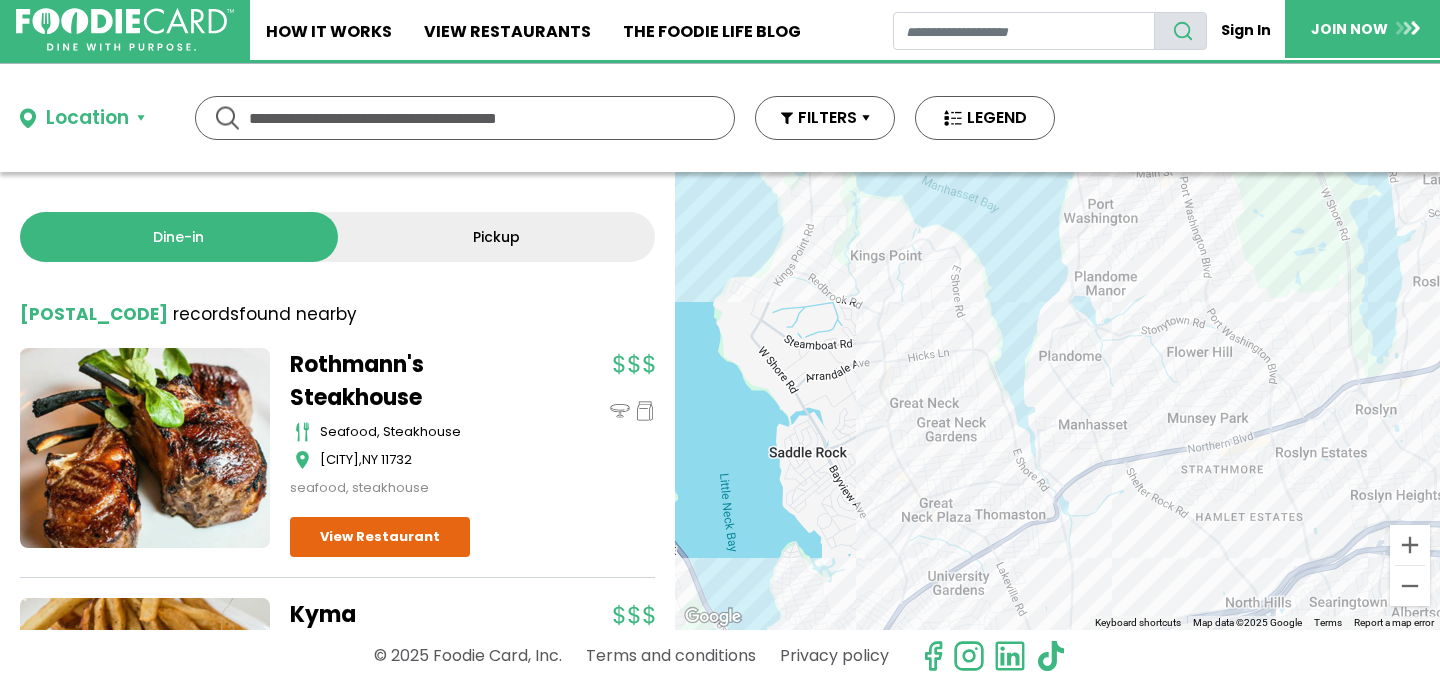 drag, startPoint x: 997, startPoint y: 453, endPoint x: 1099, endPoint y: 363, distance: 136.0294 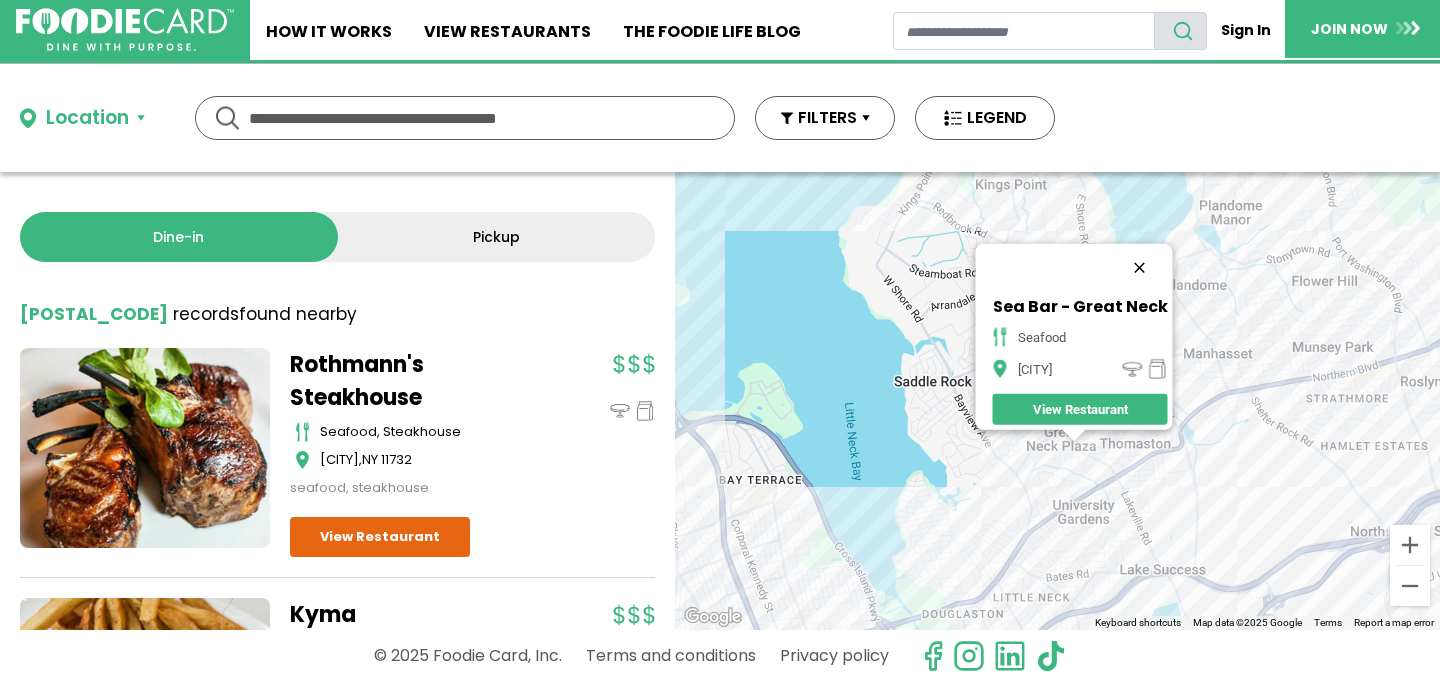 click at bounding box center (1139, 268) 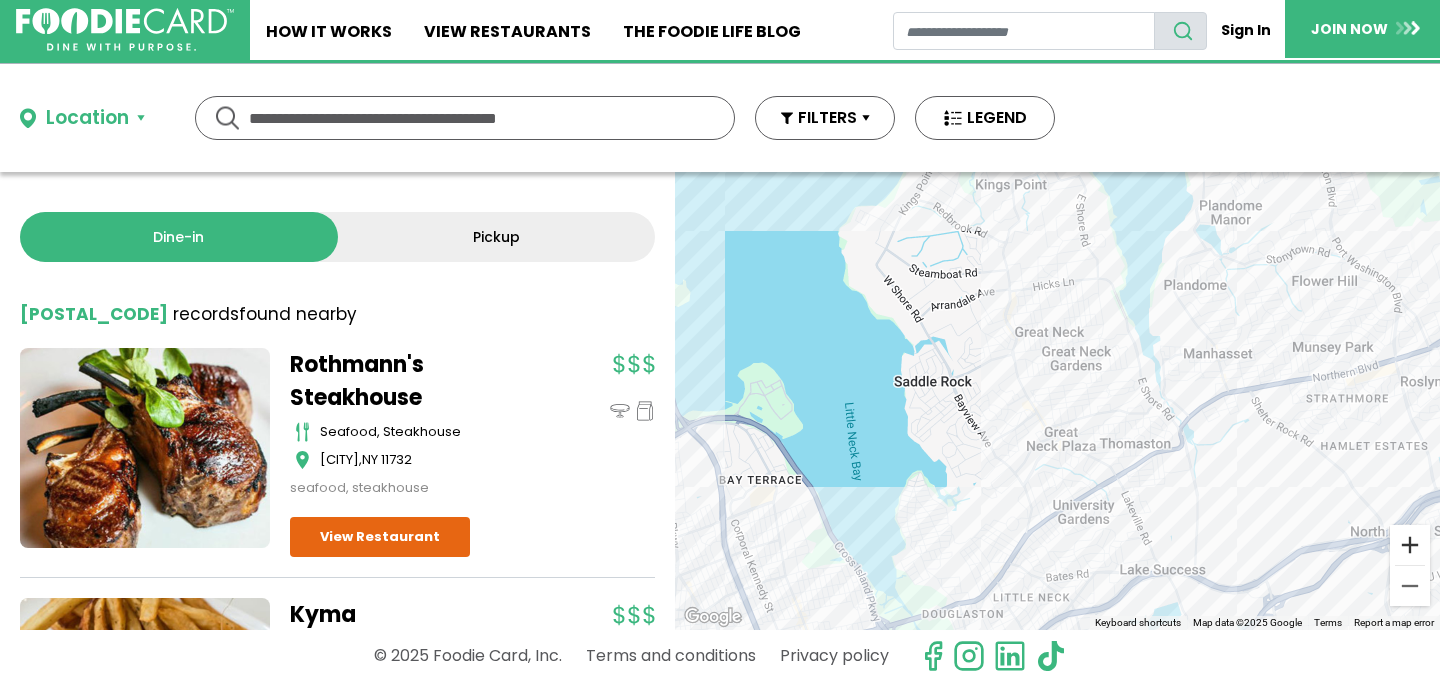 click at bounding box center [1410, 545] 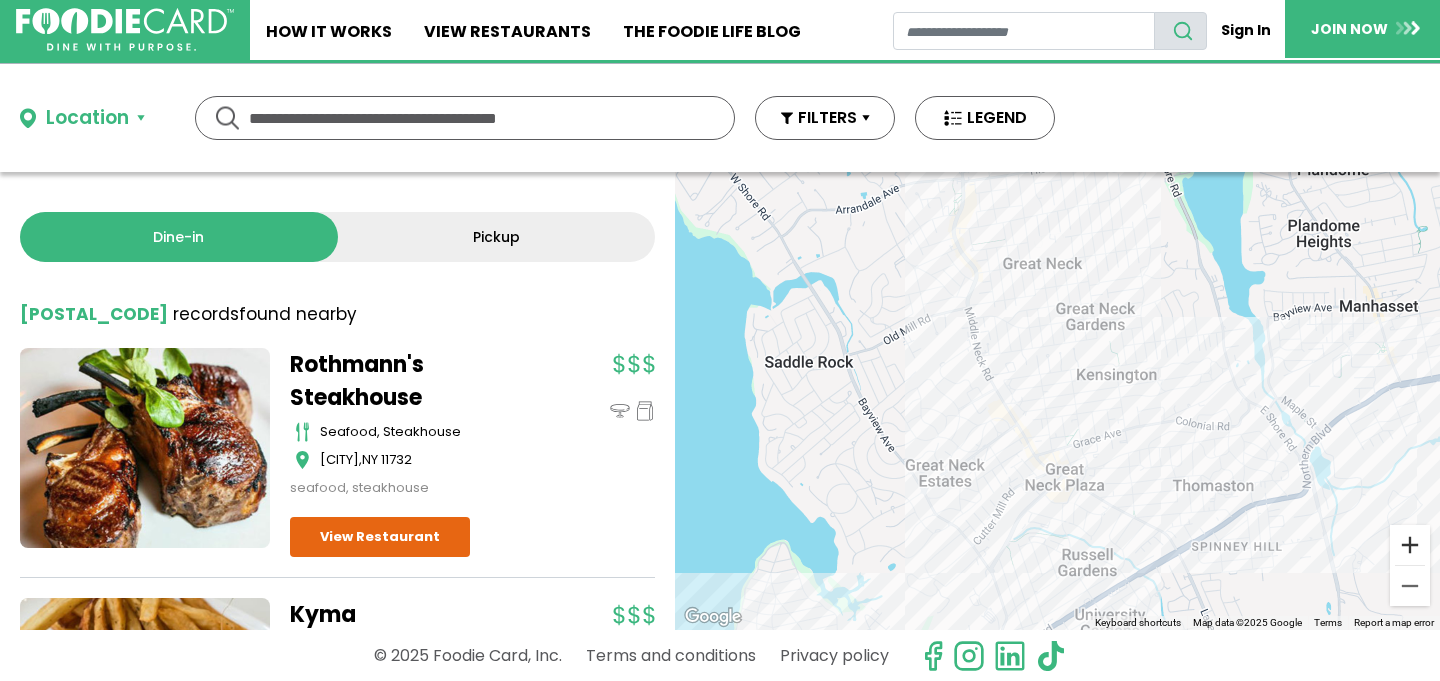 click at bounding box center [1410, 545] 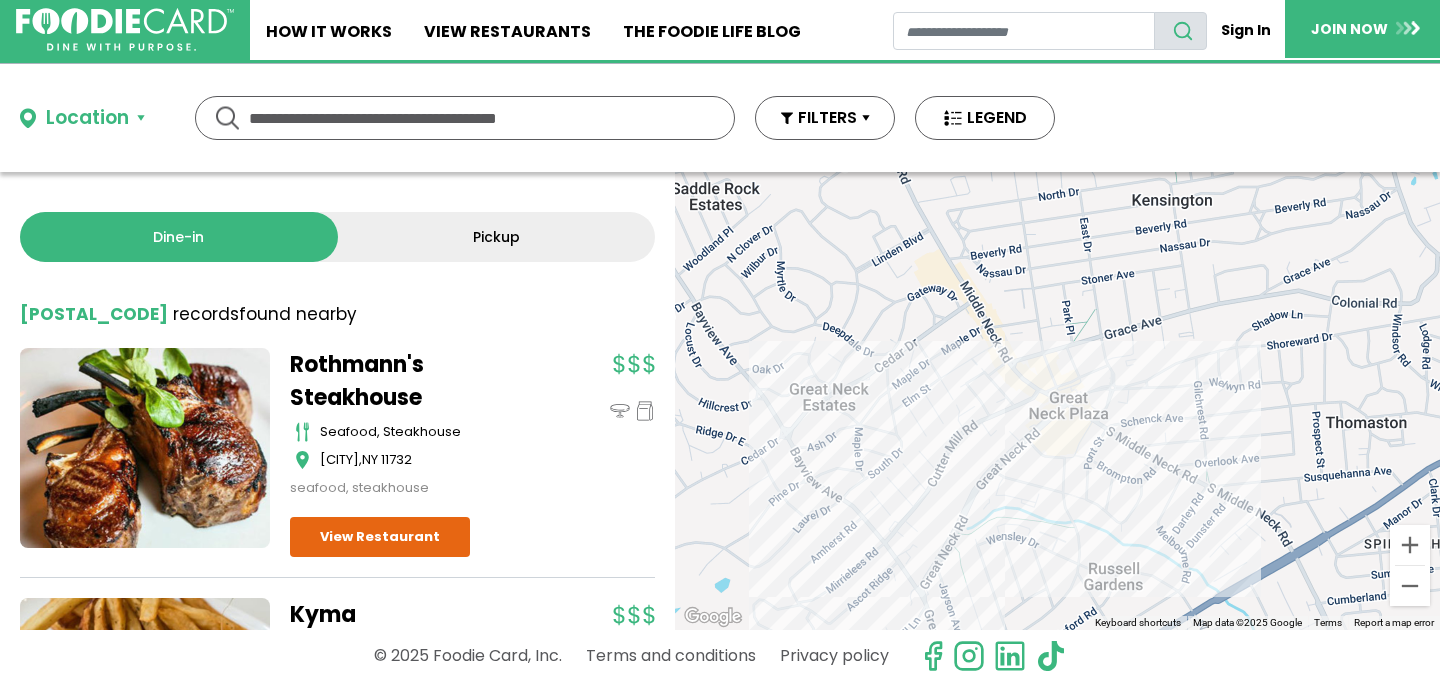 drag, startPoint x: 1237, startPoint y: 532, endPoint x: 1234, endPoint y: 379, distance: 153.0294 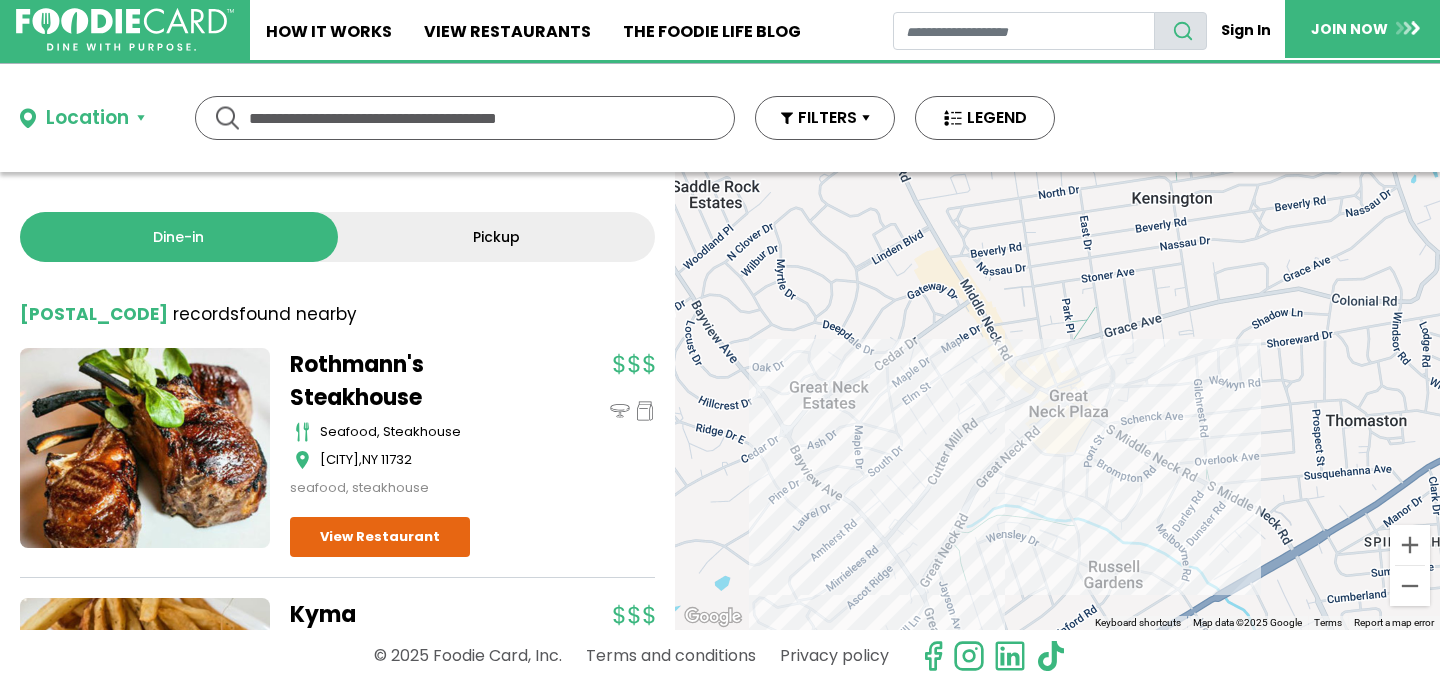 click on "To navigate, press the arrow keys." at bounding box center (1057, 401) 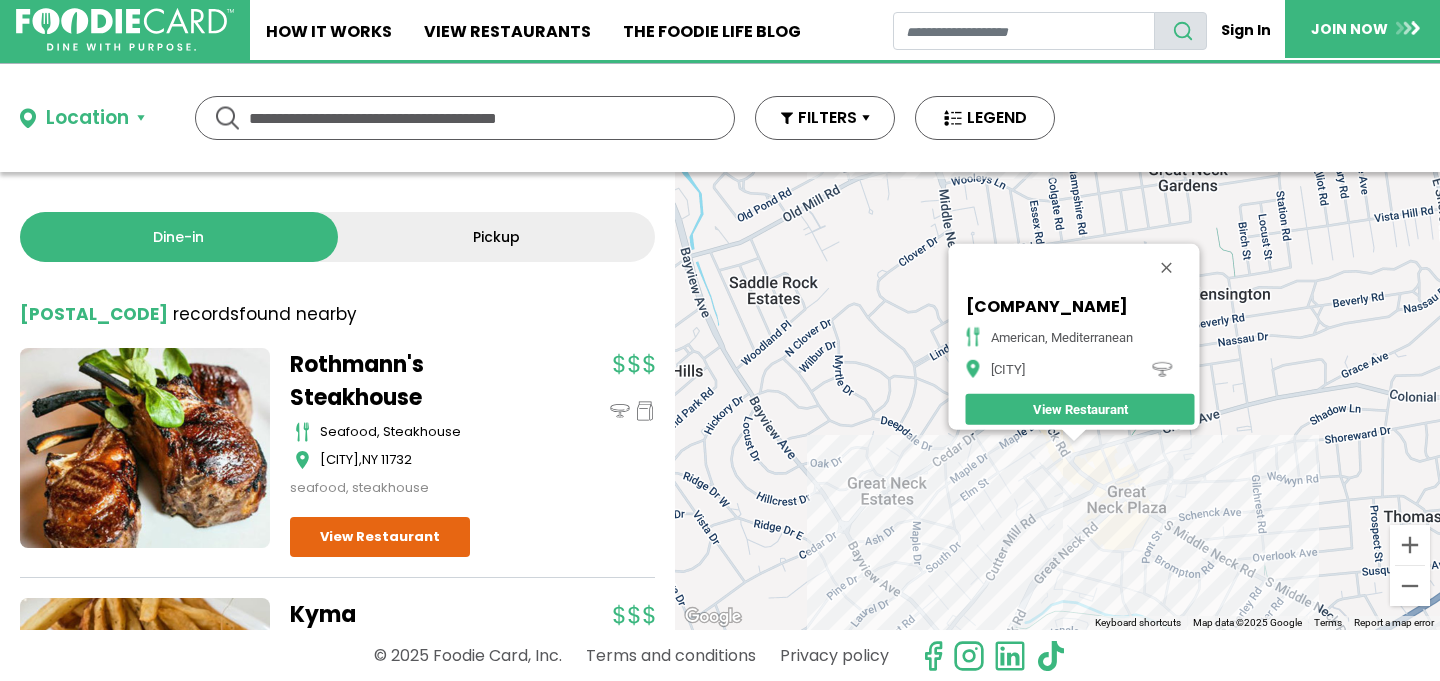 click on "To navigate, press the arrow keys. Rothchilds Kitchen american, mediterranean Great Neck View Restaurant" at bounding box center [1057, 401] 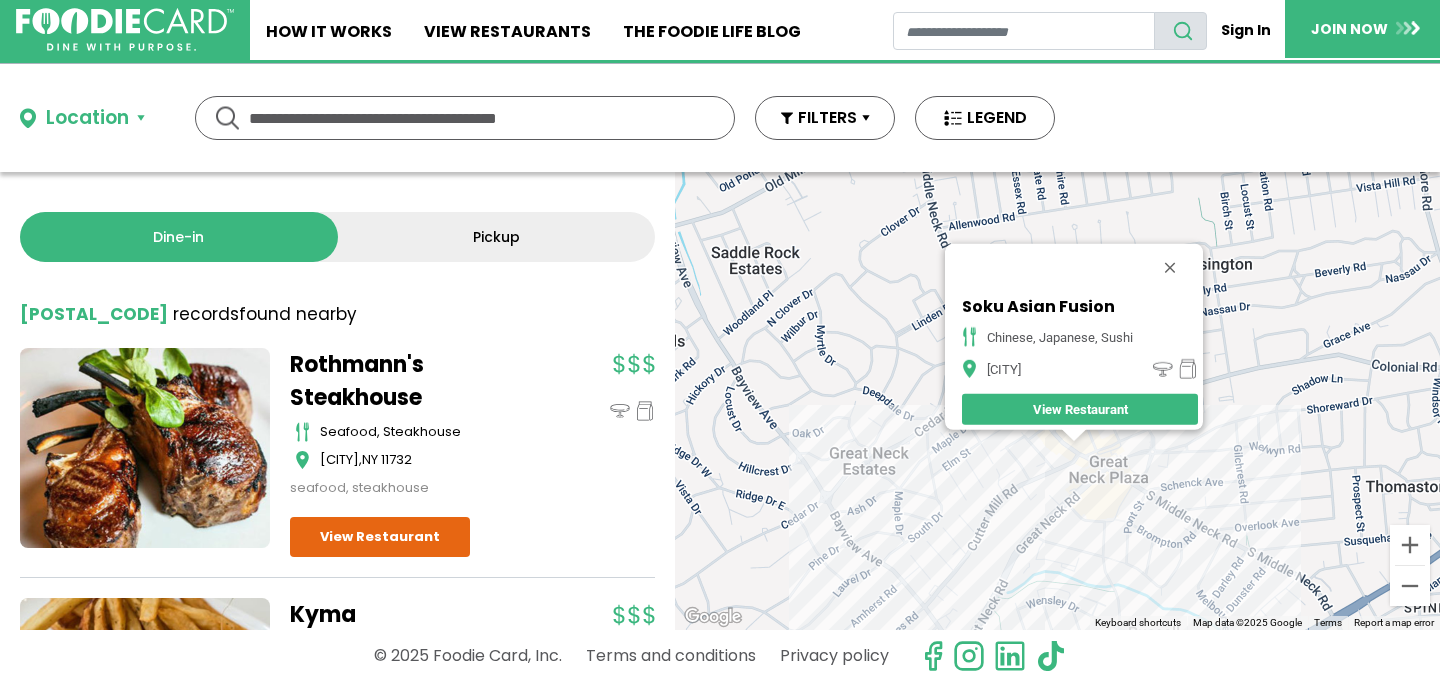 click on "To navigate, press the arrow keys. Soku Asian Fusion chinese, japanese, sushi Great Neck View Restaurant" at bounding box center (1057, 401) 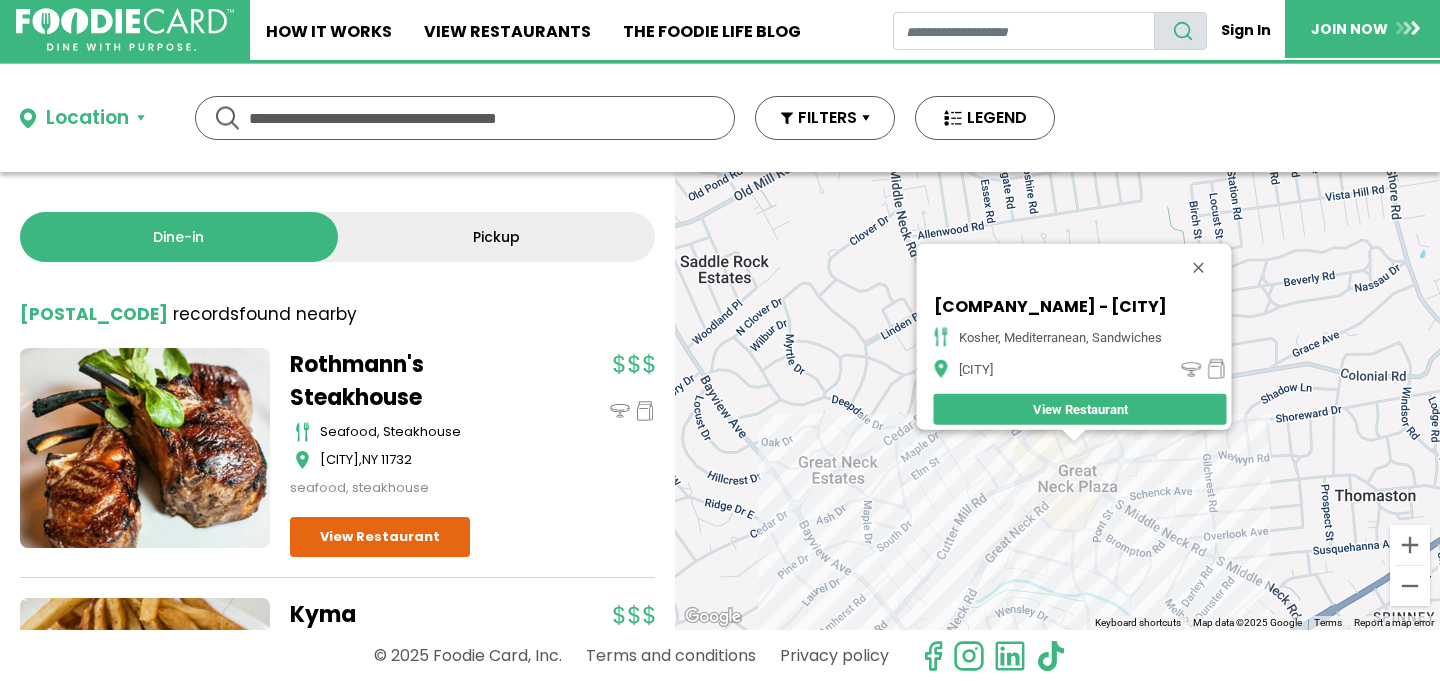 click on "To navigate, press the arrow keys. Paprika - Great Neck kosher, mediterranean, sandwiches Great Neck View Restaurant" at bounding box center (1057, 401) 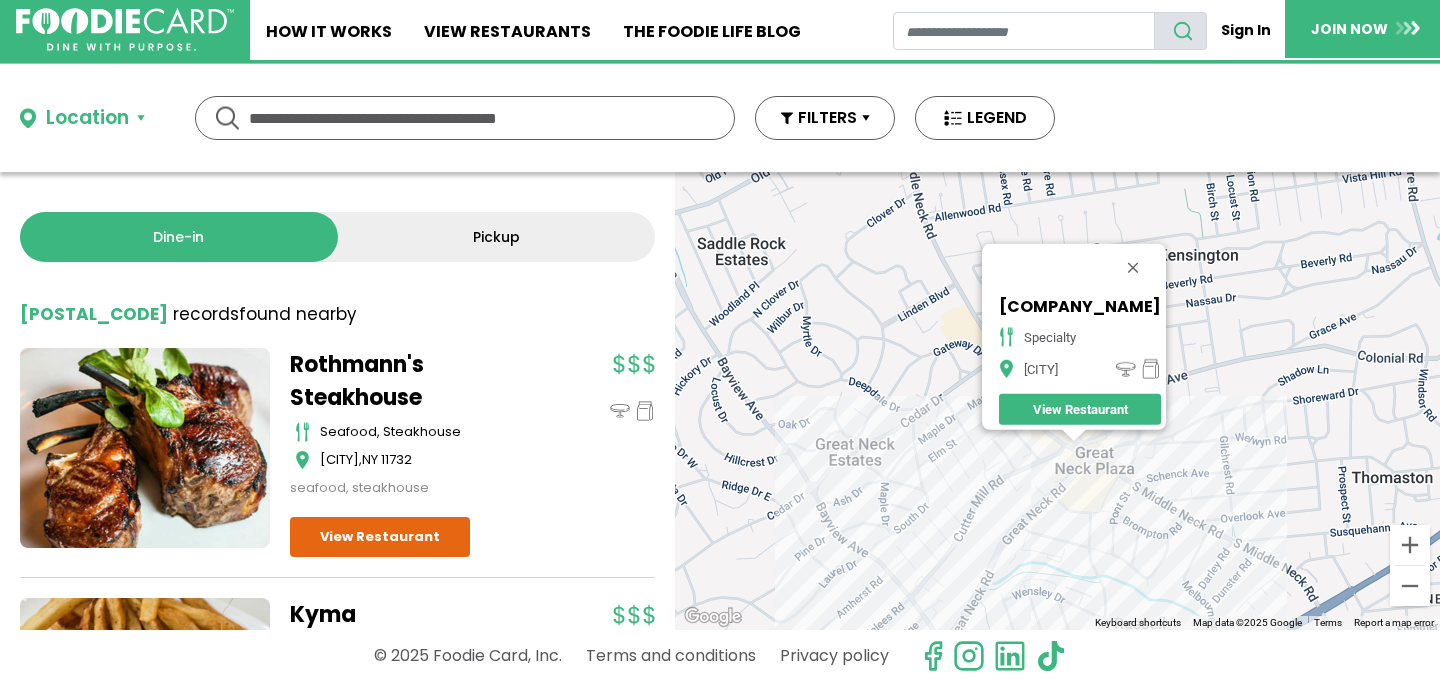click on "To navigate, press the arrow keys. Kron Chocolatier specialty Great Neck View Restaurant" at bounding box center (1057, 401) 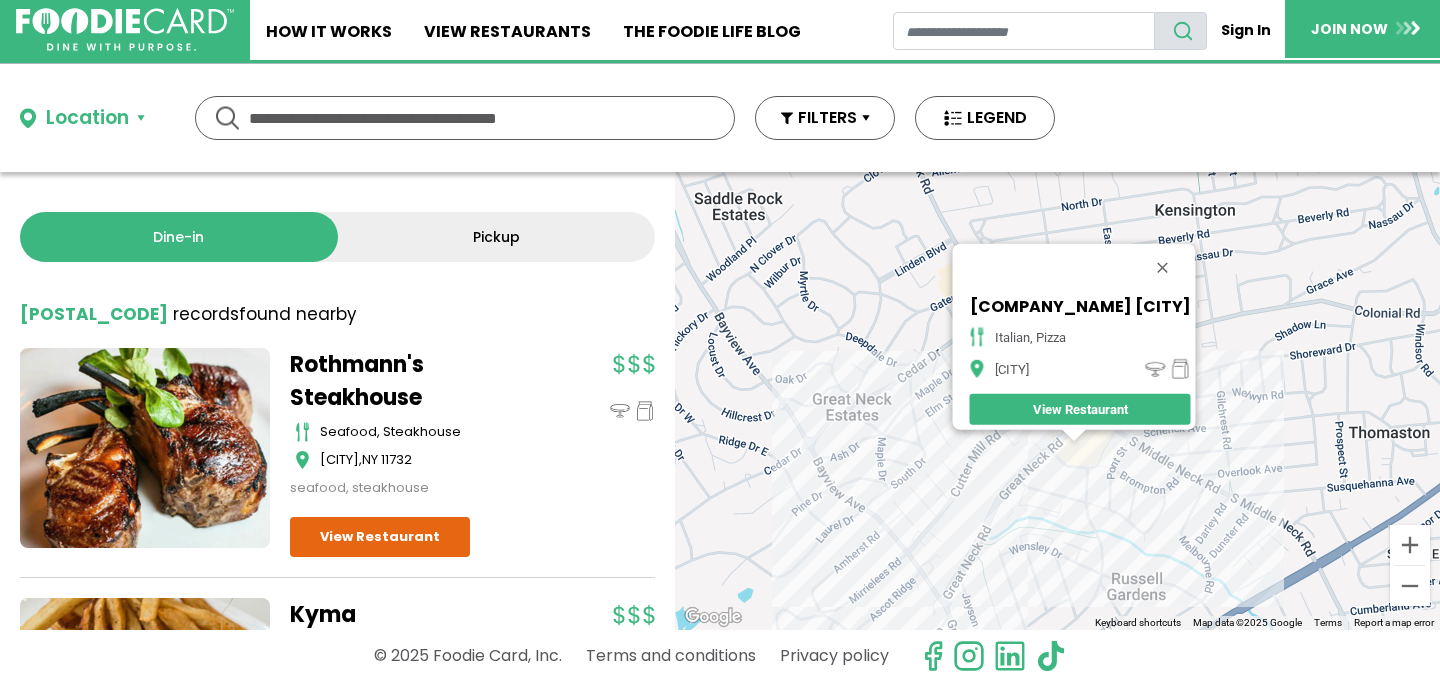 click on "To navigate, press the arrow keys. Rosa's Pizza Great Neck italian, pizza Great Neck View Restaurant" at bounding box center [1057, 401] 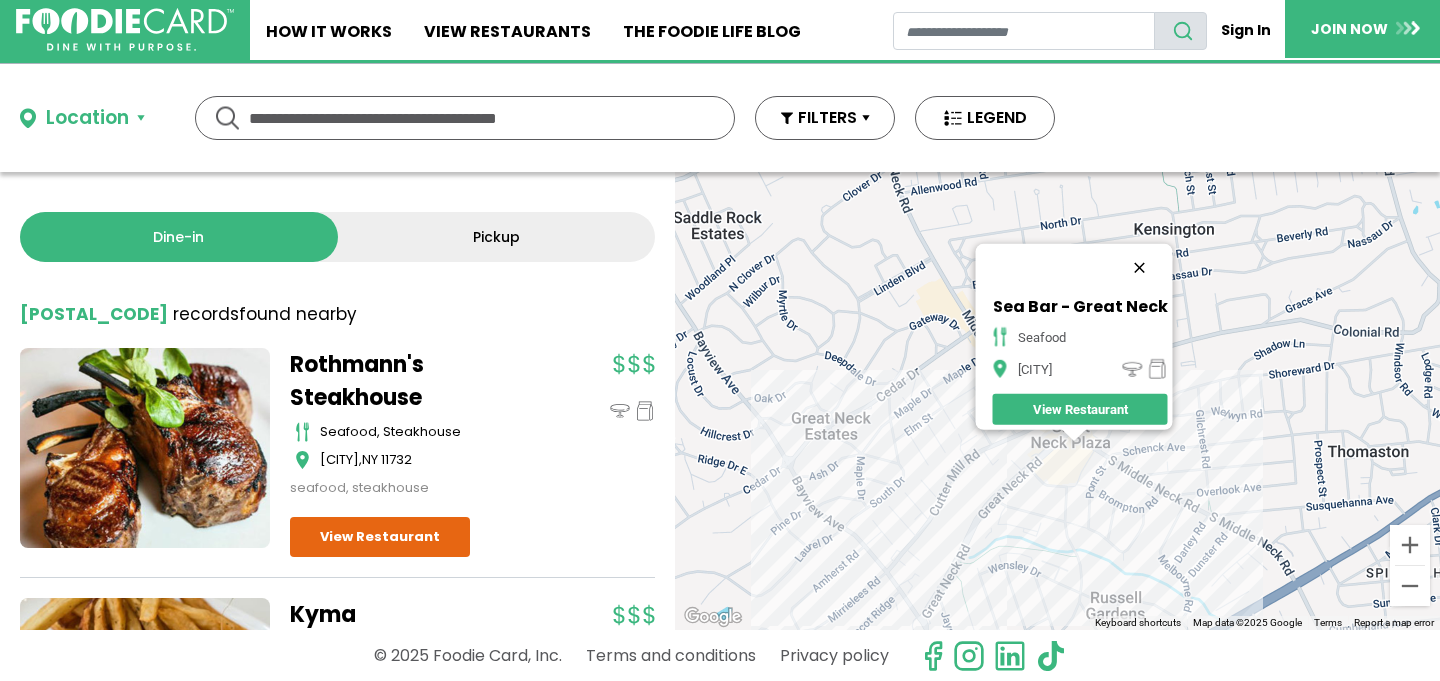 click at bounding box center (1139, 268) 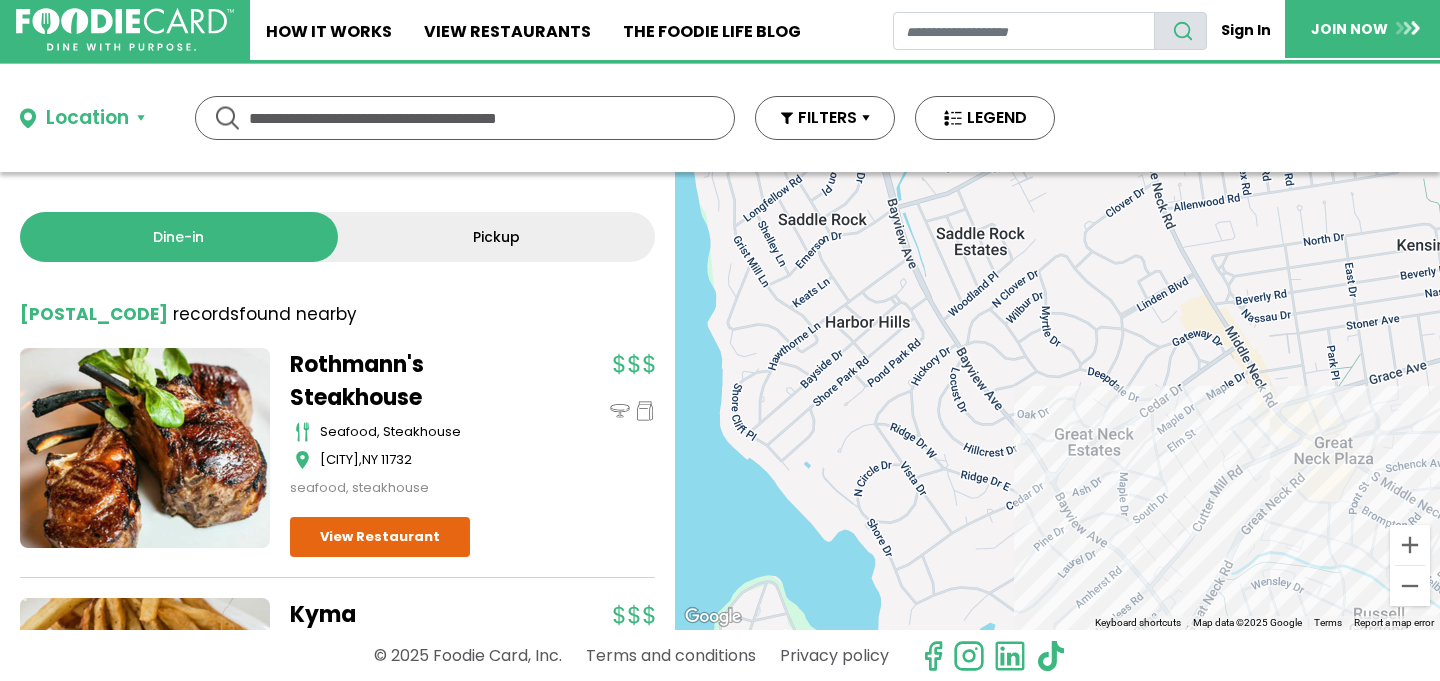 drag, startPoint x: 954, startPoint y: 343, endPoint x: 1255, endPoint y: 359, distance: 301.42496 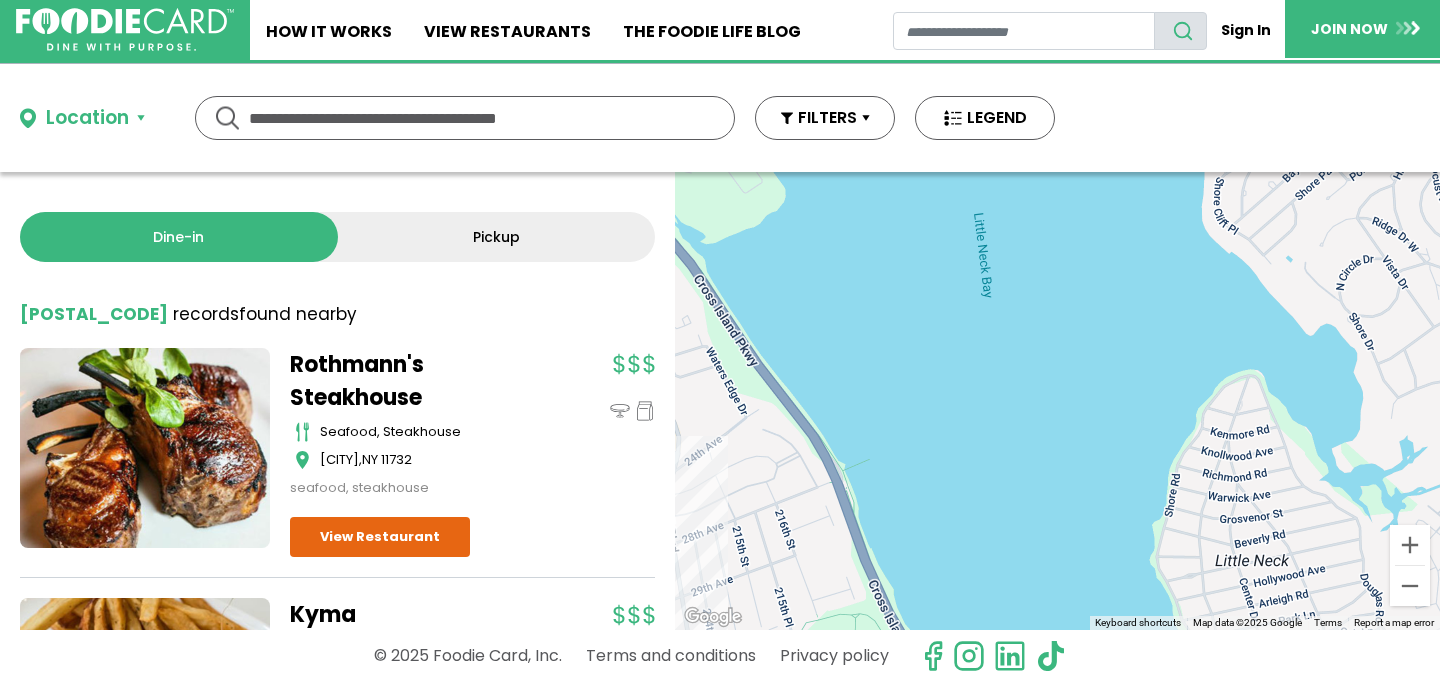 drag, startPoint x: 993, startPoint y: 434, endPoint x: 1439, endPoint y: 230, distance: 490.4406 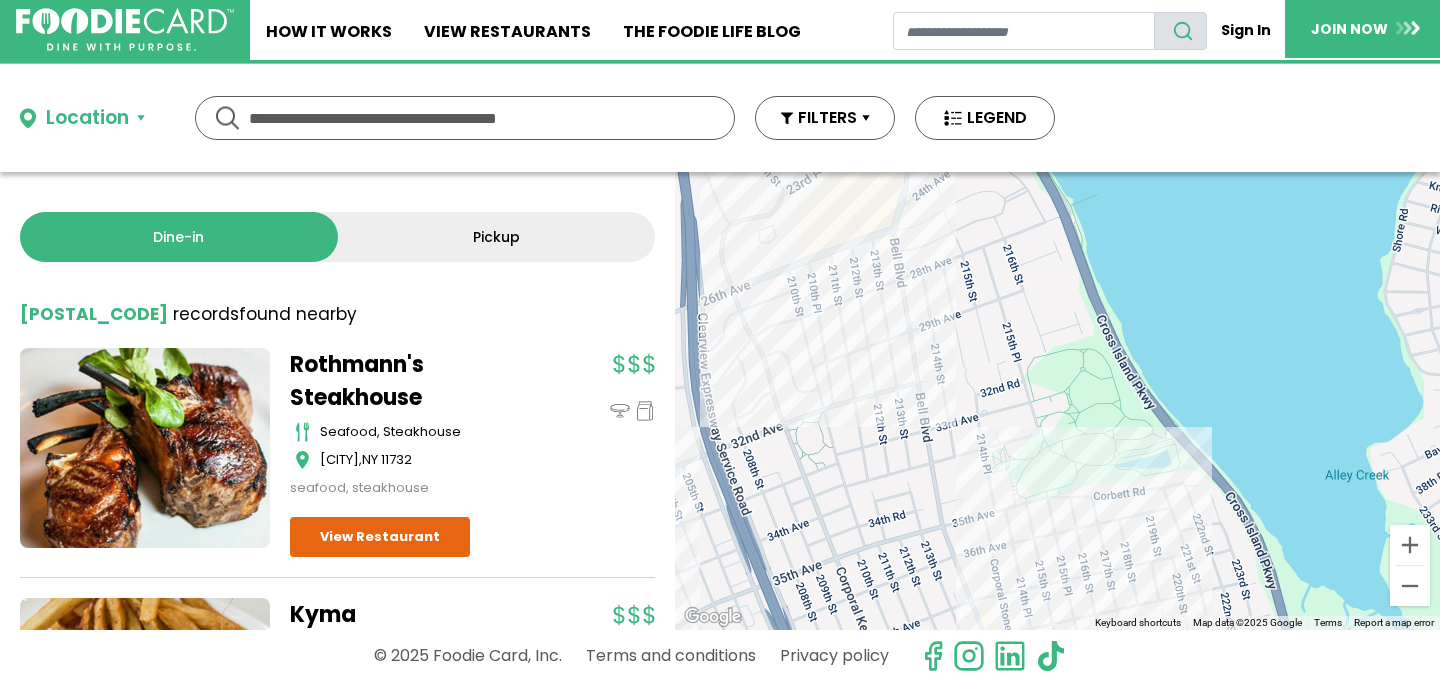 drag, startPoint x: 1000, startPoint y: 410, endPoint x: 1230, endPoint y: 140, distance: 354.68295 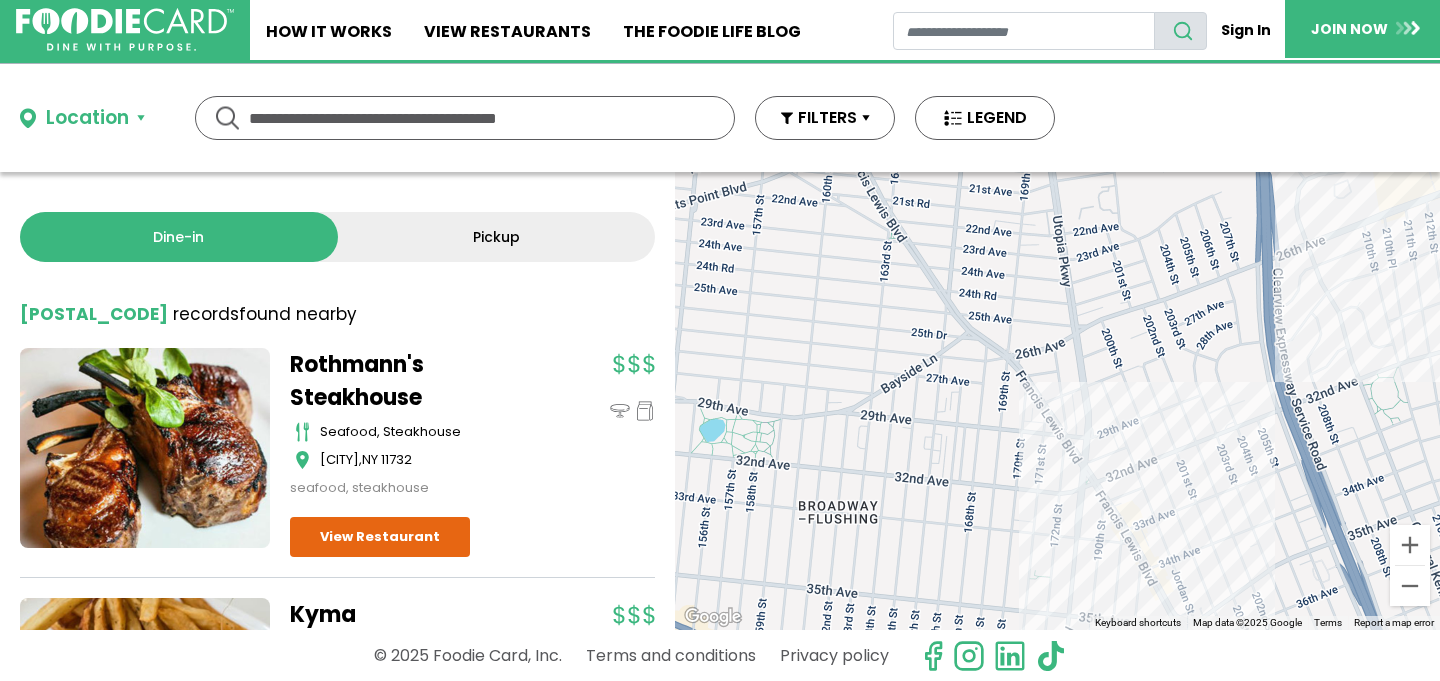 drag, startPoint x: 756, startPoint y: 428, endPoint x: 1315, endPoint y: 386, distance: 560.5756 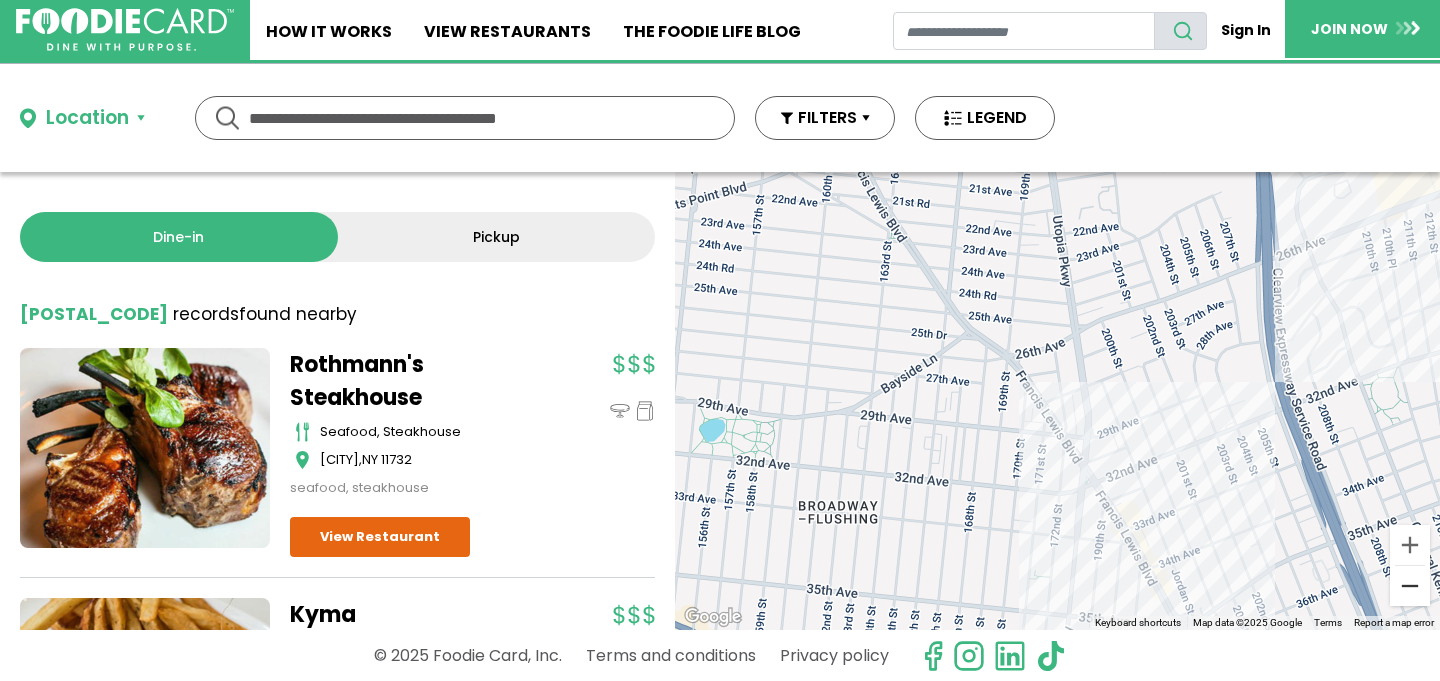 click at bounding box center (1410, 586) 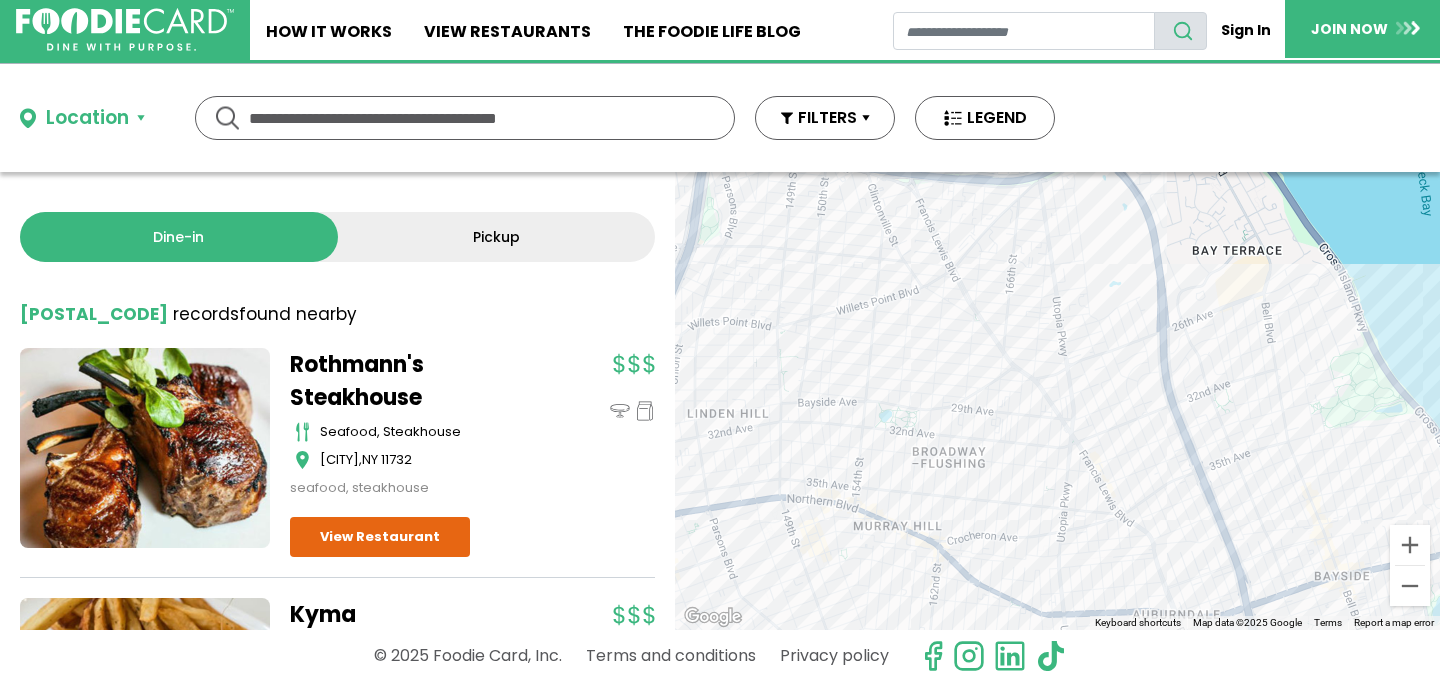 drag, startPoint x: 1170, startPoint y: 485, endPoint x: 1439, endPoint y: 375, distance: 290.62173 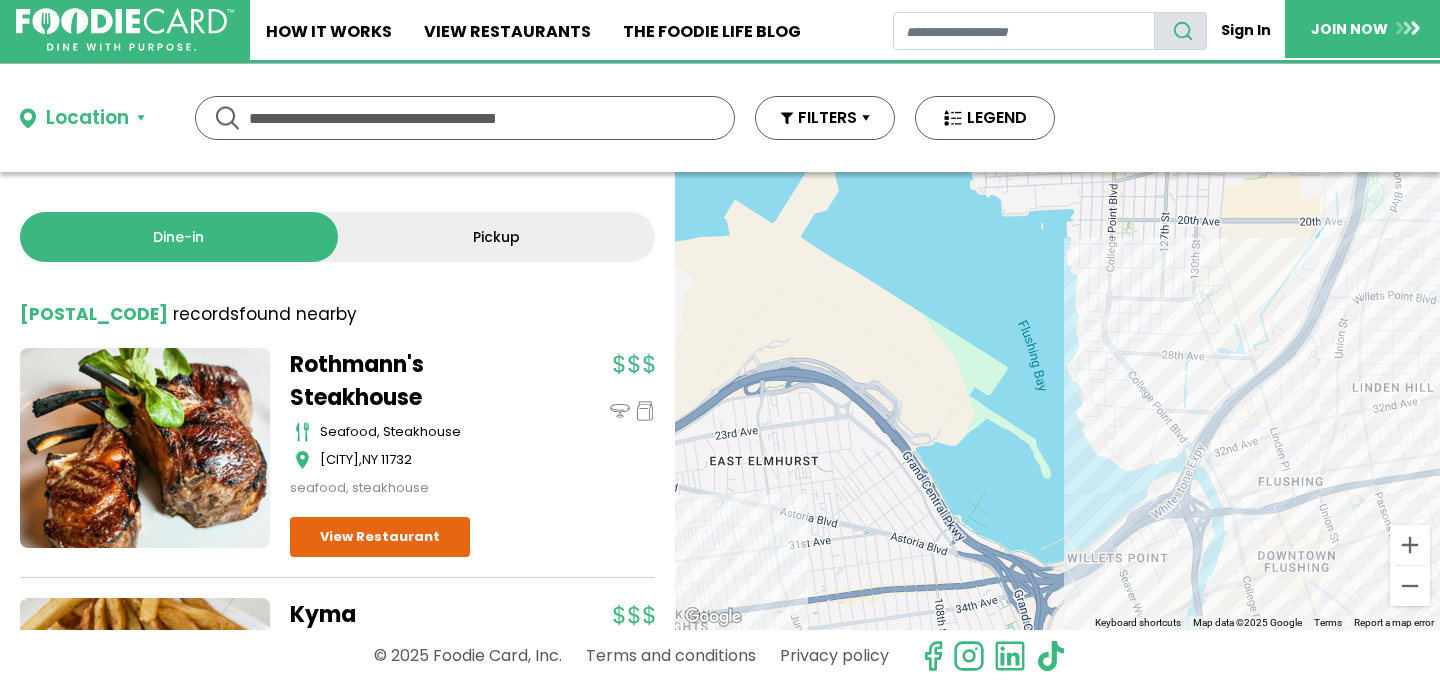 drag, startPoint x: 1086, startPoint y: 392, endPoint x: 1438, endPoint y: 499, distance: 367.90353 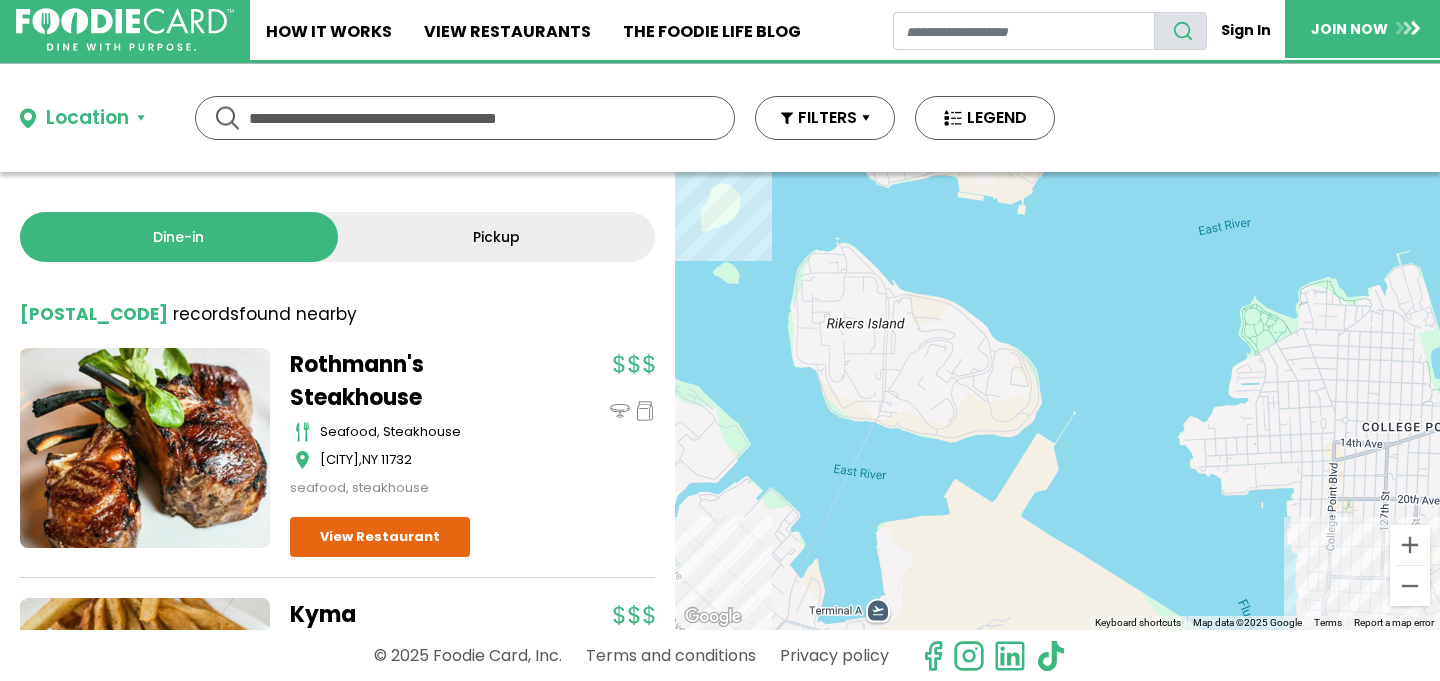 drag, startPoint x: 1005, startPoint y: 408, endPoint x: 1295, endPoint y: 683, distance: 399.6561 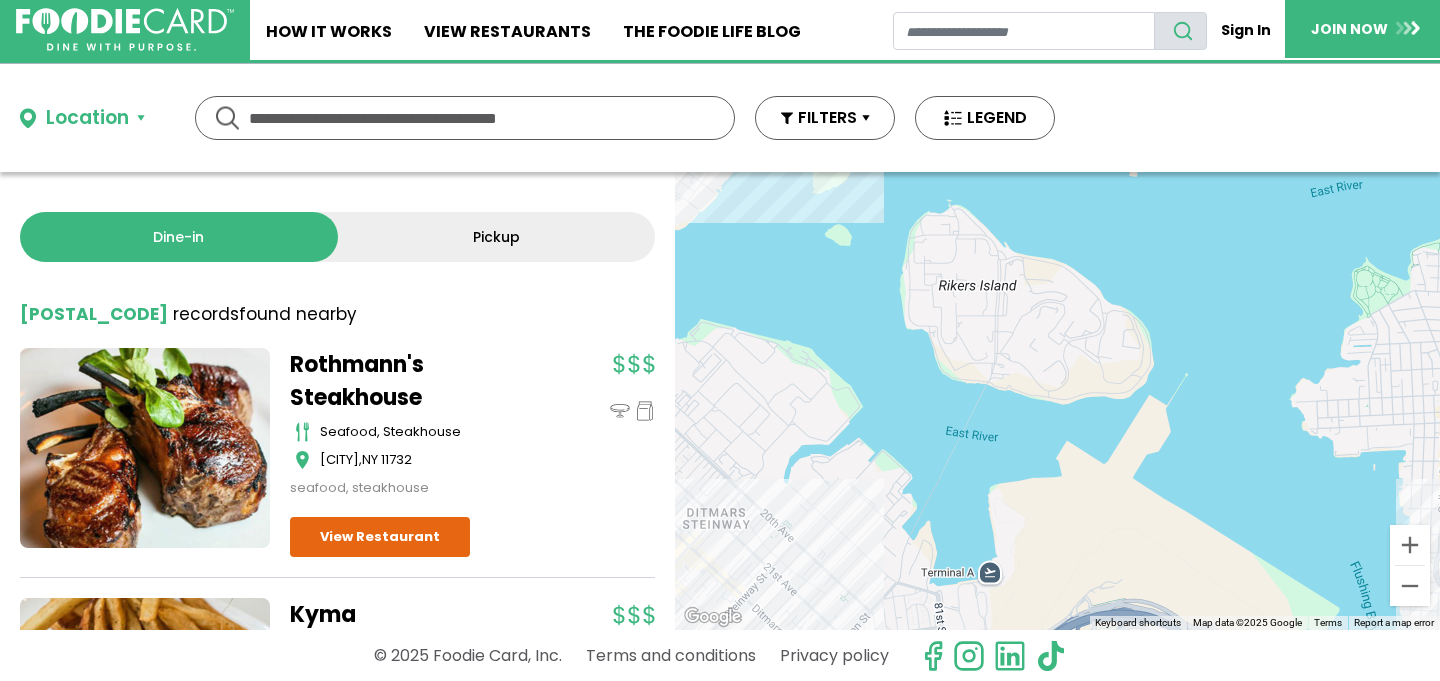 drag, startPoint x: 1173, startPoint y: 625, endPoint x: 1304, endPoint y: 403, distance: 257.7693 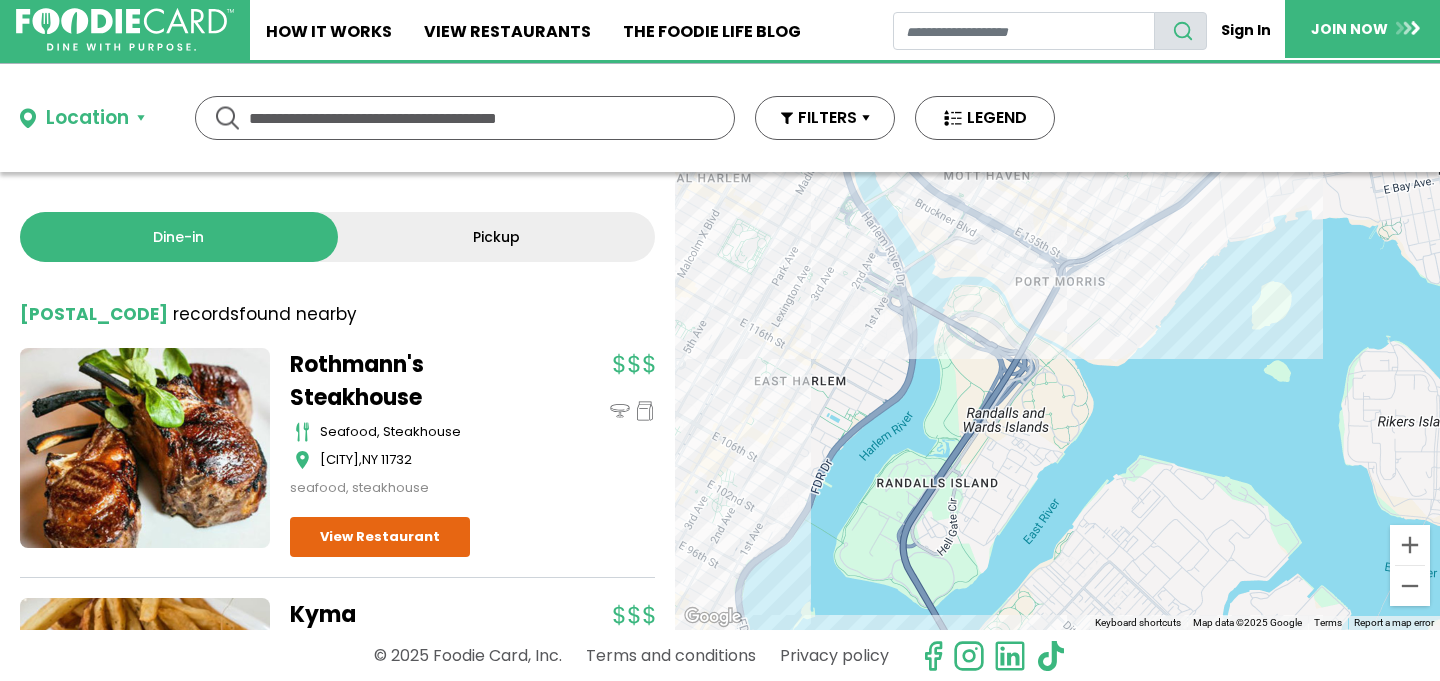 drag, startPoint x: 998, startPoint y: 409, endPoint x: 1439, endPoint y: 545, distance: 461.49432 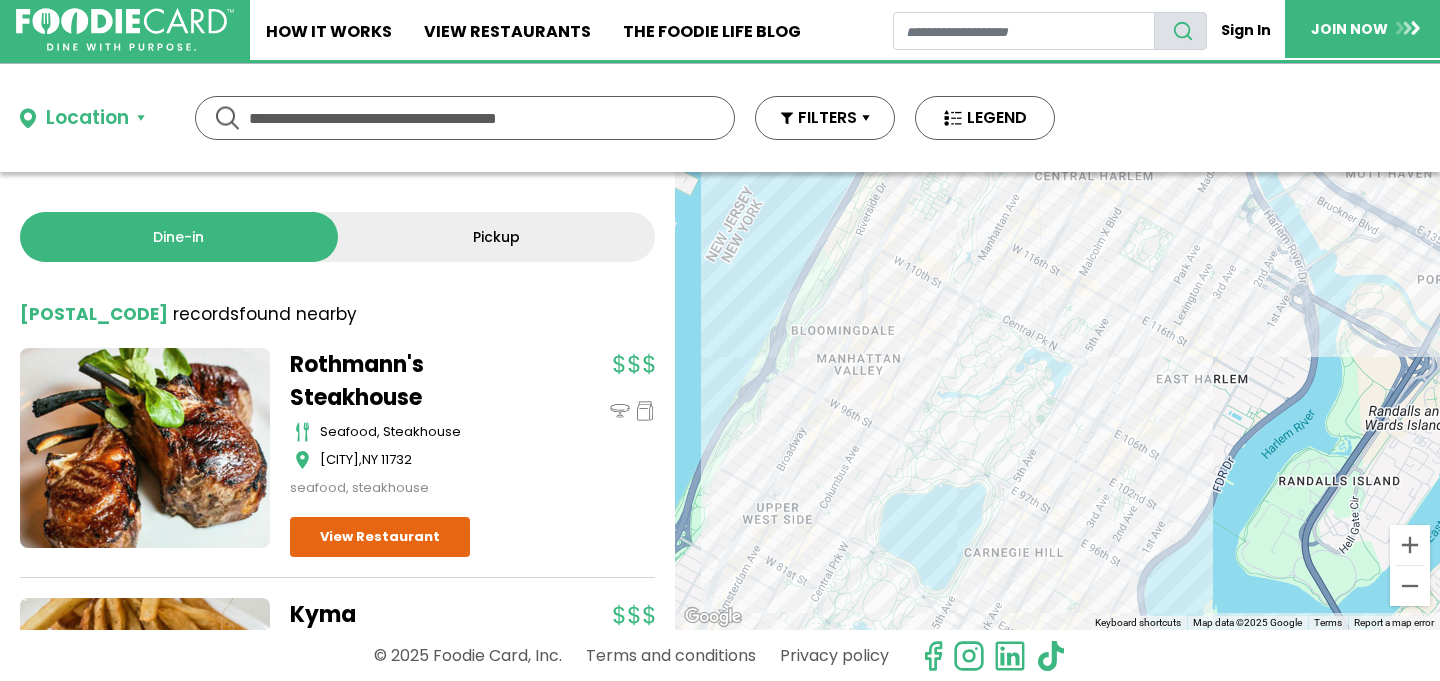 drag, startPoint x: 954, startPoint y: 502, endPoint x: 1358, endPoint y: 500, distance: 404.00494 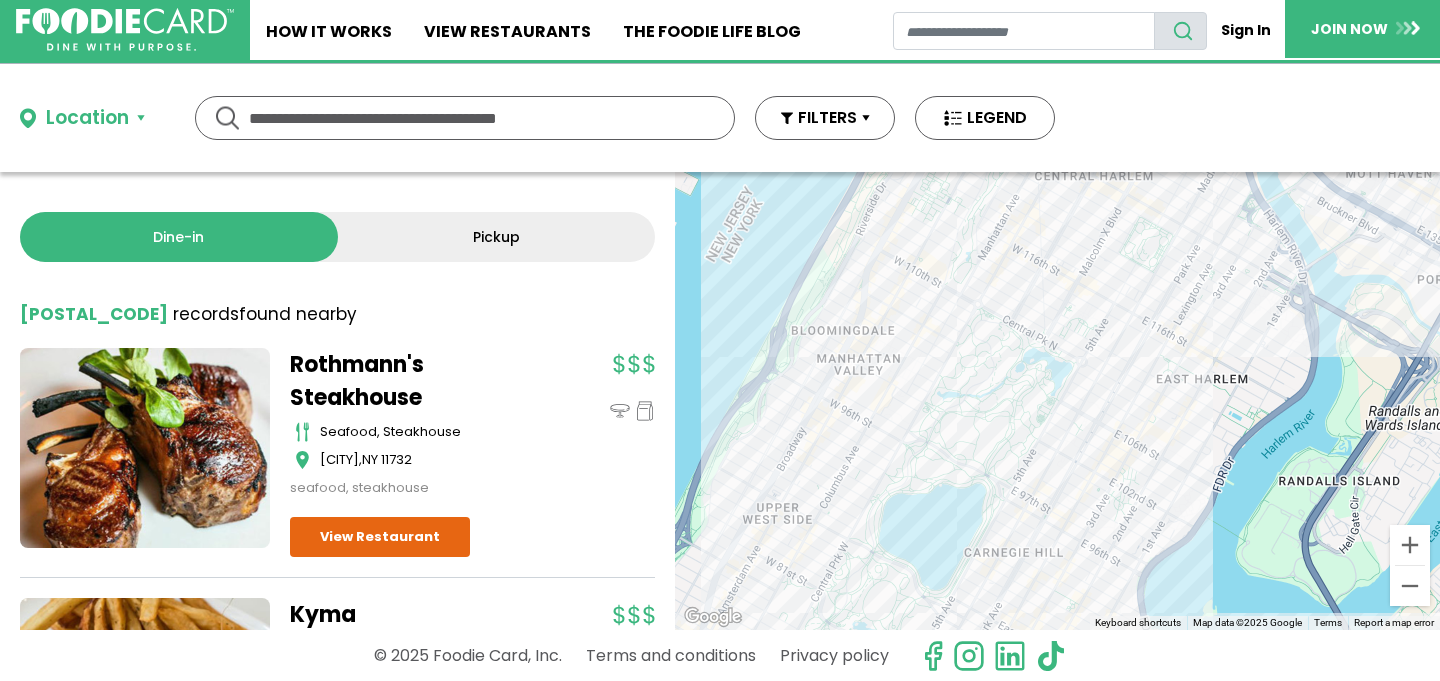click on "To navigate, press the arrow keys." at bounding box center [1057, 401] 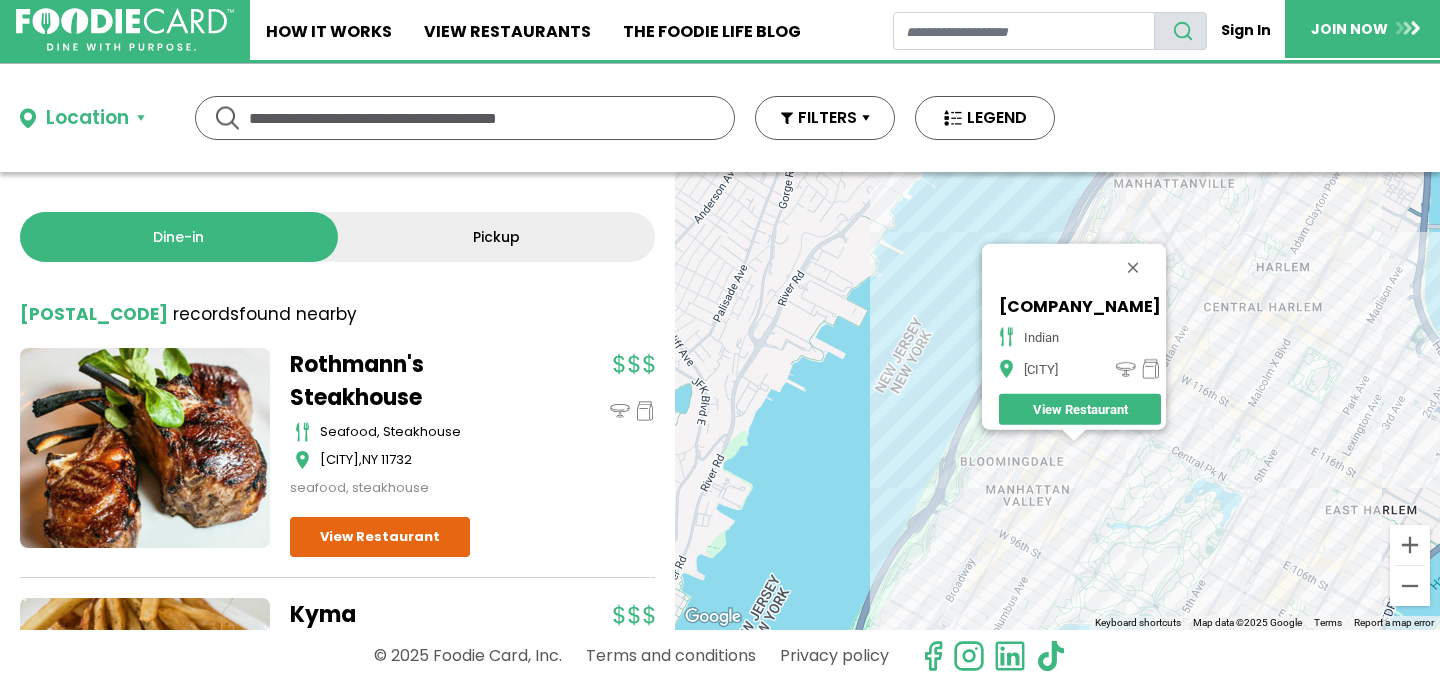 click on "To navigate, press the arrow keys. Anar Indian Cuisine Indian New York View Restaurant" at bounding box center (1057, 401) 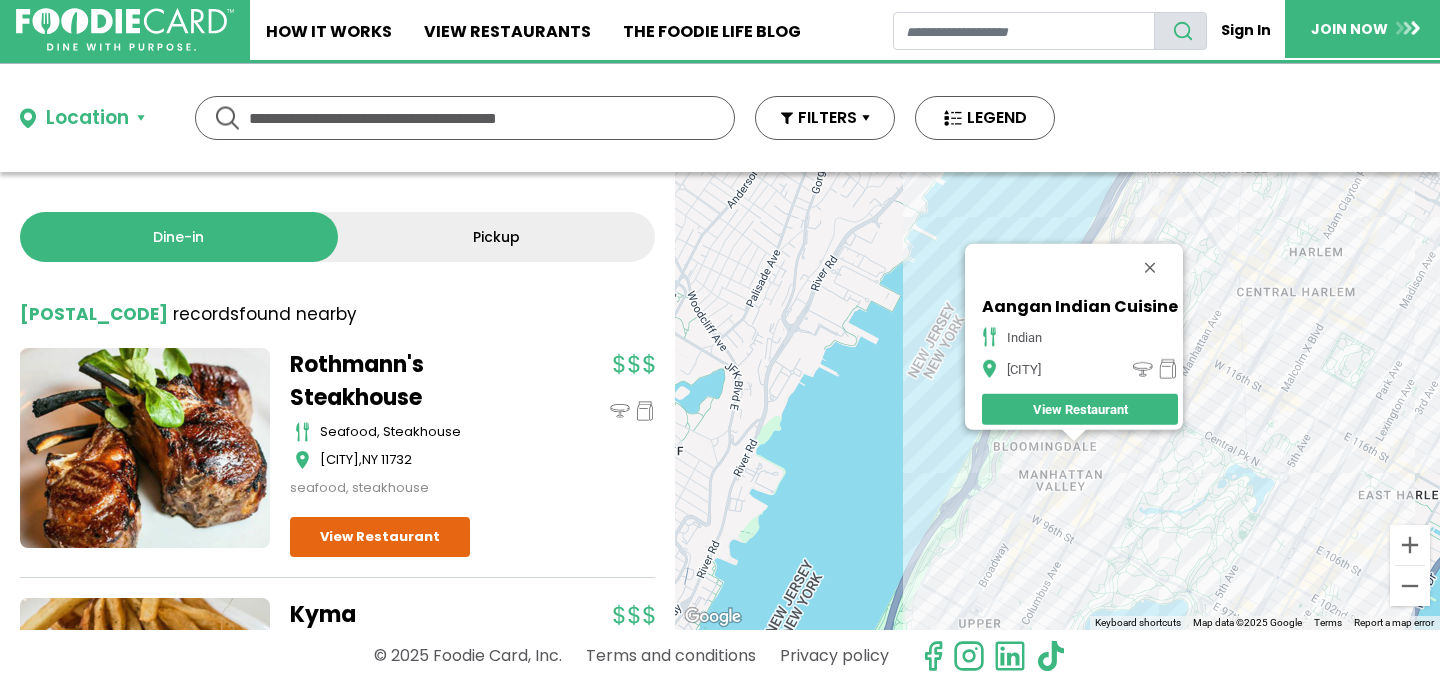 click on "To navigate, press the arrow keys. Aangan Indian Cuisine Indian New York View Restaurant" at bounding box center [1057, 401] 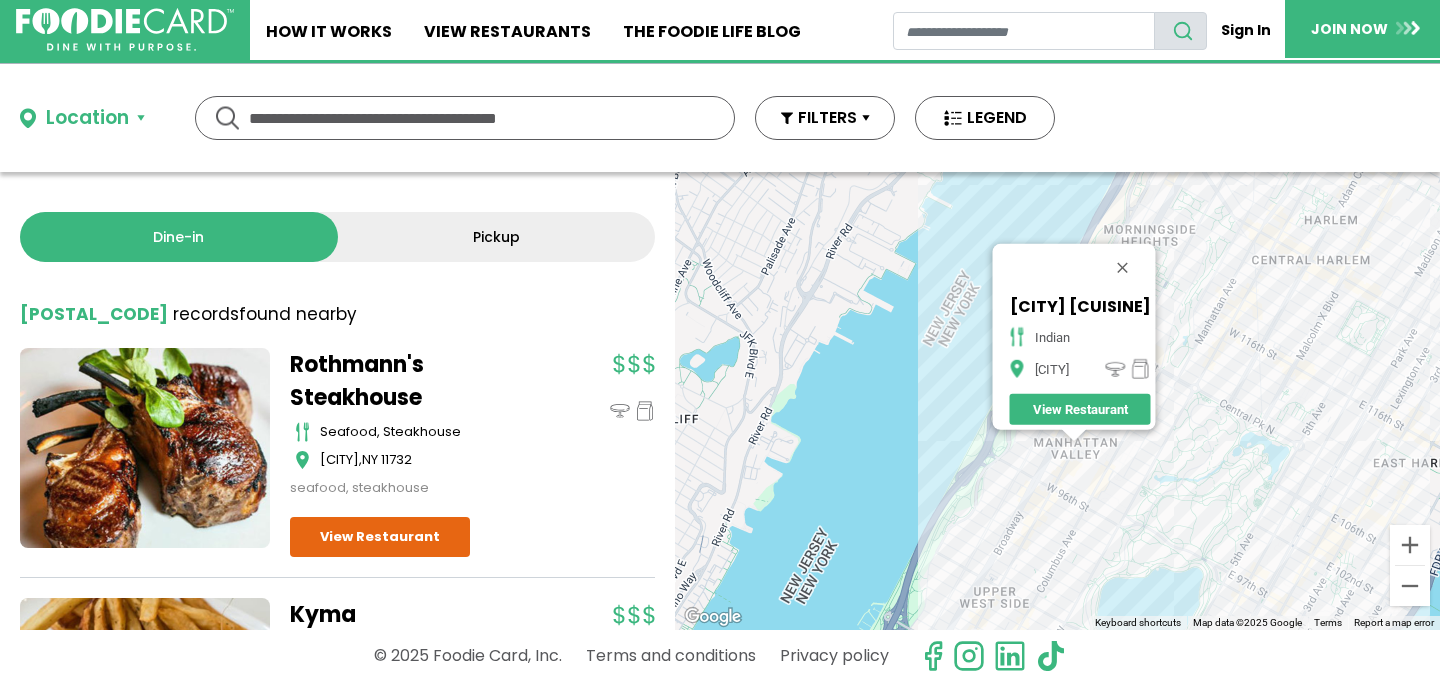 click on "To navigate, press the arrow keys. Manhattan Valley Cuisine of India Indian New York View Restaurant" at bounding box center [1057, 401] 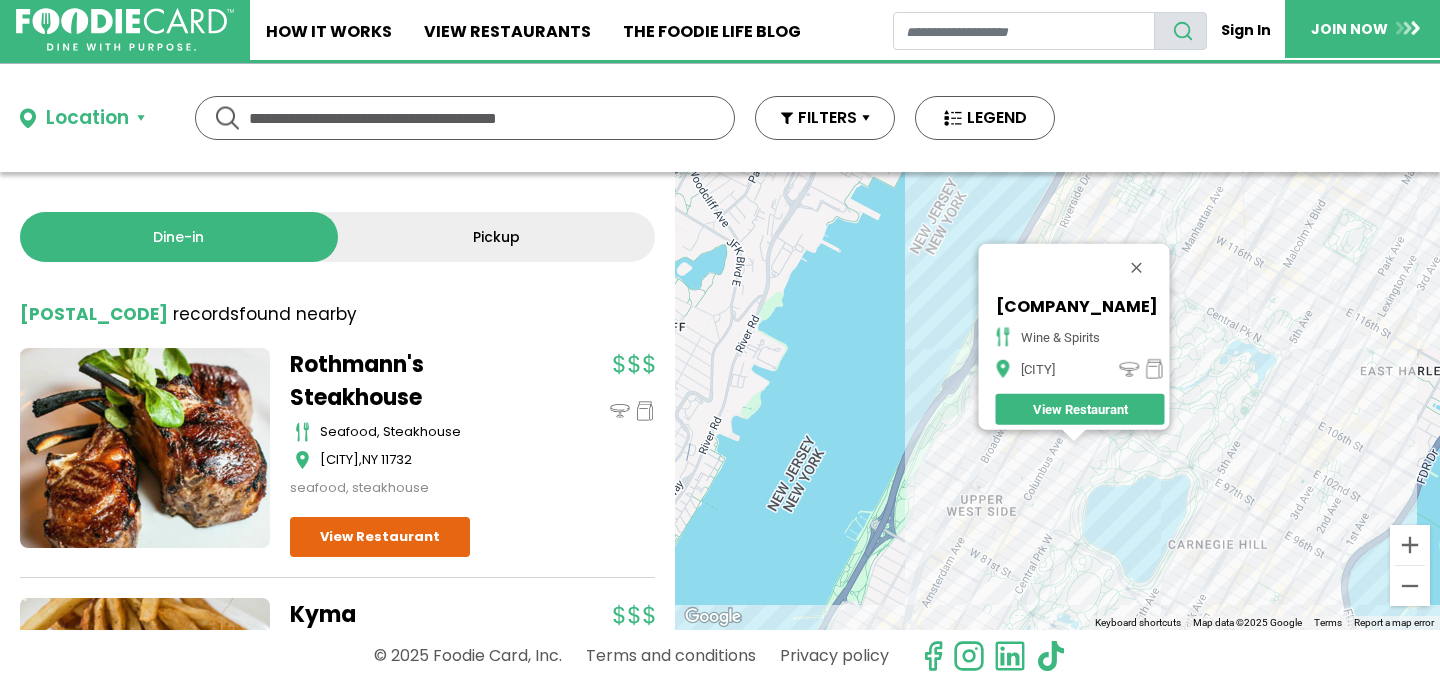 click on "To navigate, press the arrow keys. New Westlane Wines & Liquors wine & spirits New York View Restaurant" at bounding box center (1057, 401) 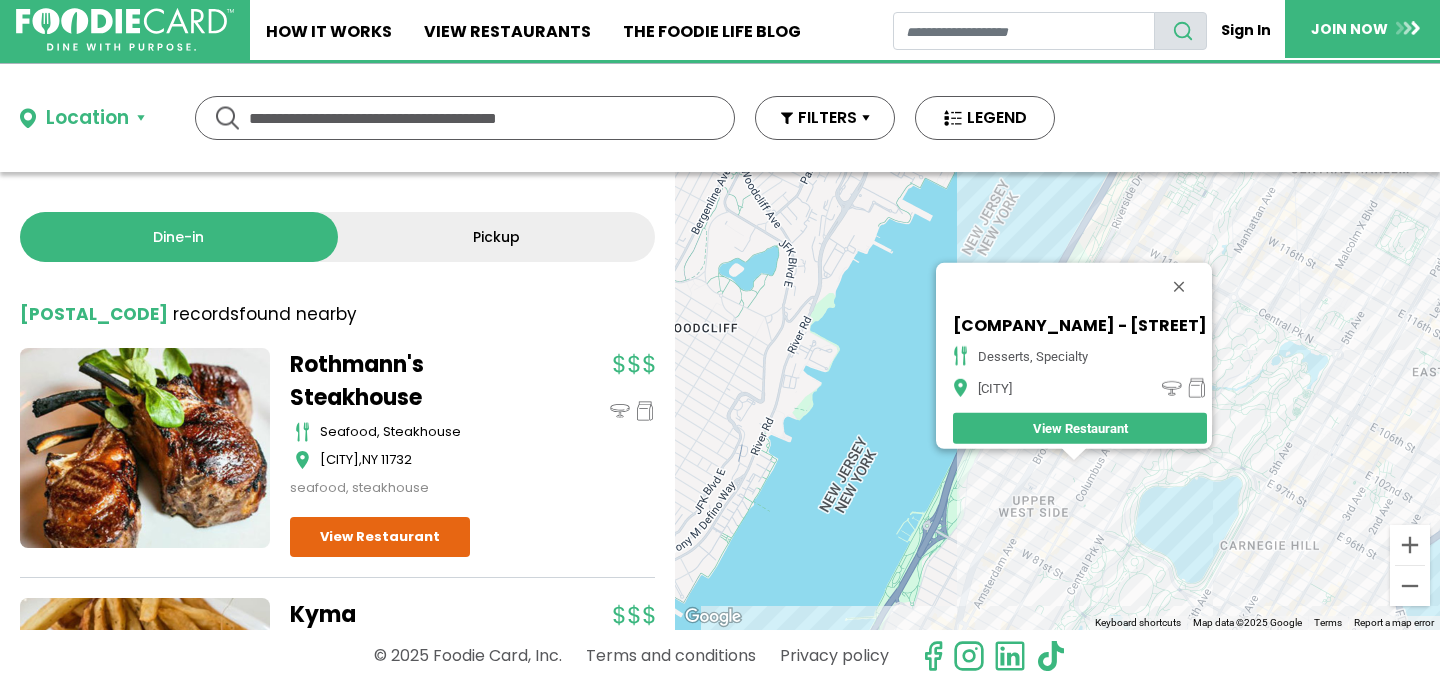 click on "To navigate, press the arrow keys. Edible Arrangements - Amsterdam Ave desserts, specialty New York View Restaurant" at bounding box center (1057, 401) 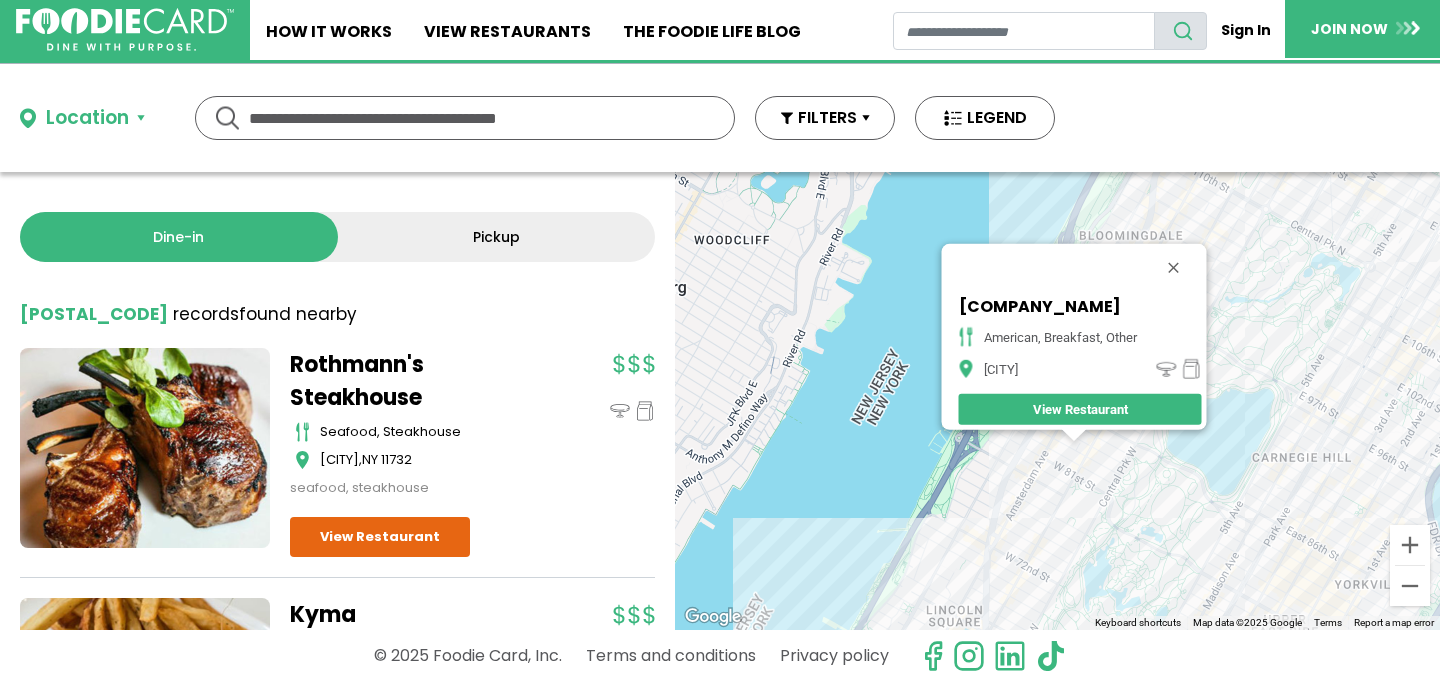 click on "To navigate, press the arrow keys. Lyla's Bodega american, breakfast, other New York View Restaurant" at bounding box center (1057, 401) 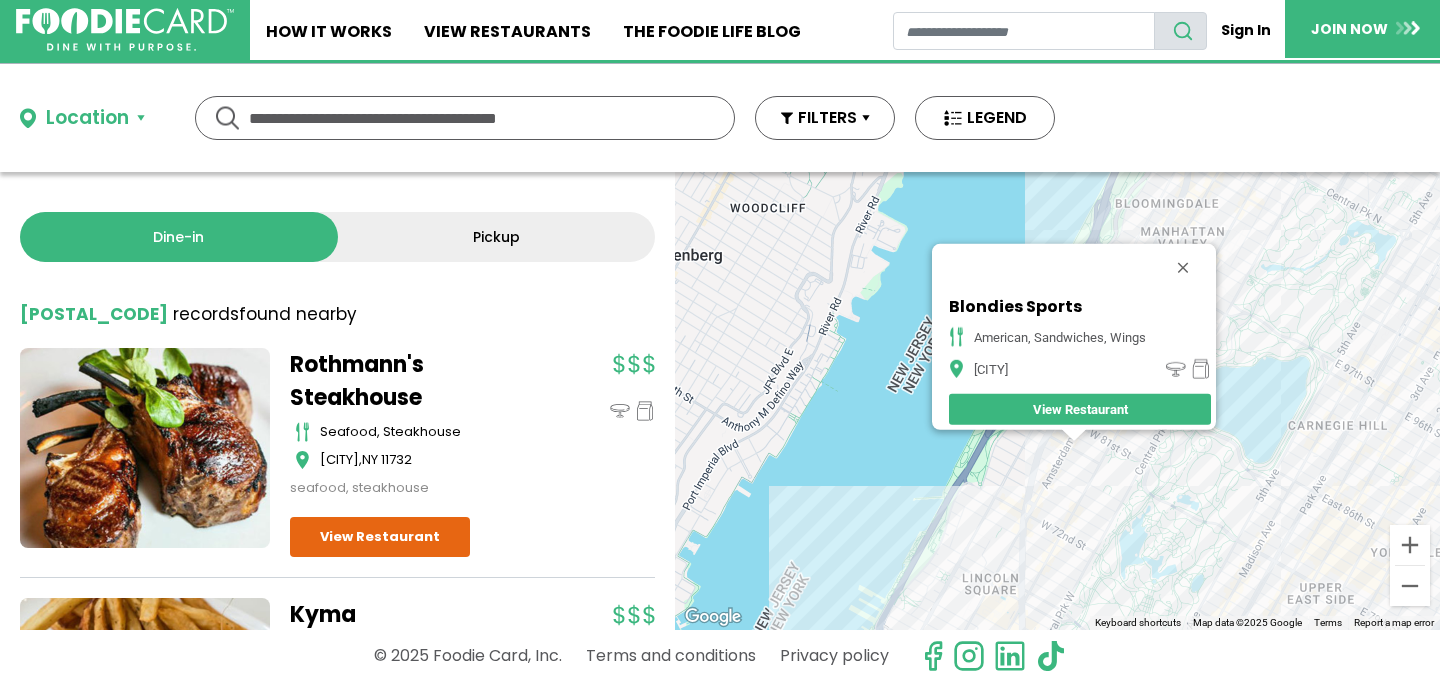 click on "To navigate, press the arrow keys. Blondies Sports american, sandwiches, wings New York View Restaurant" at bounding box center [1057, 401] 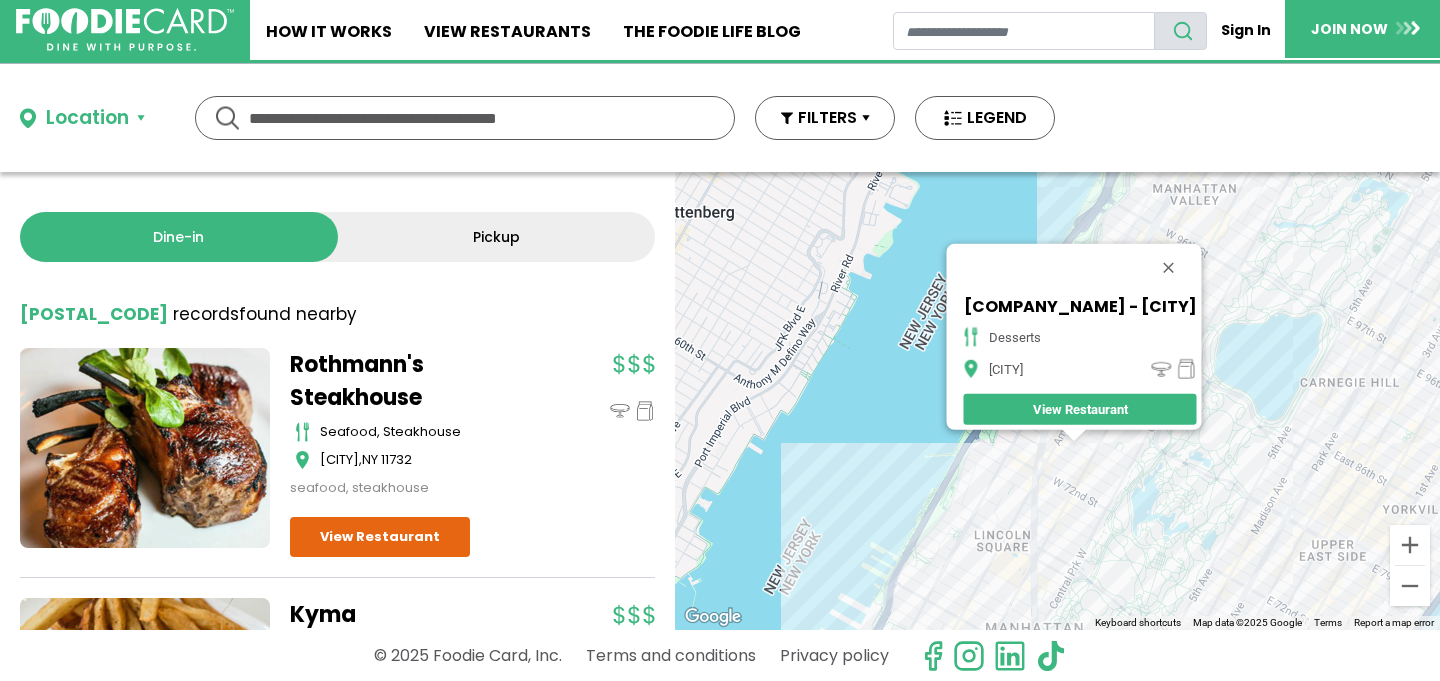 click on "To navigate, press the arrow keys. Délice Macarons - NYC desserts New York View Restaurant" at bounding box center (1057, 401) 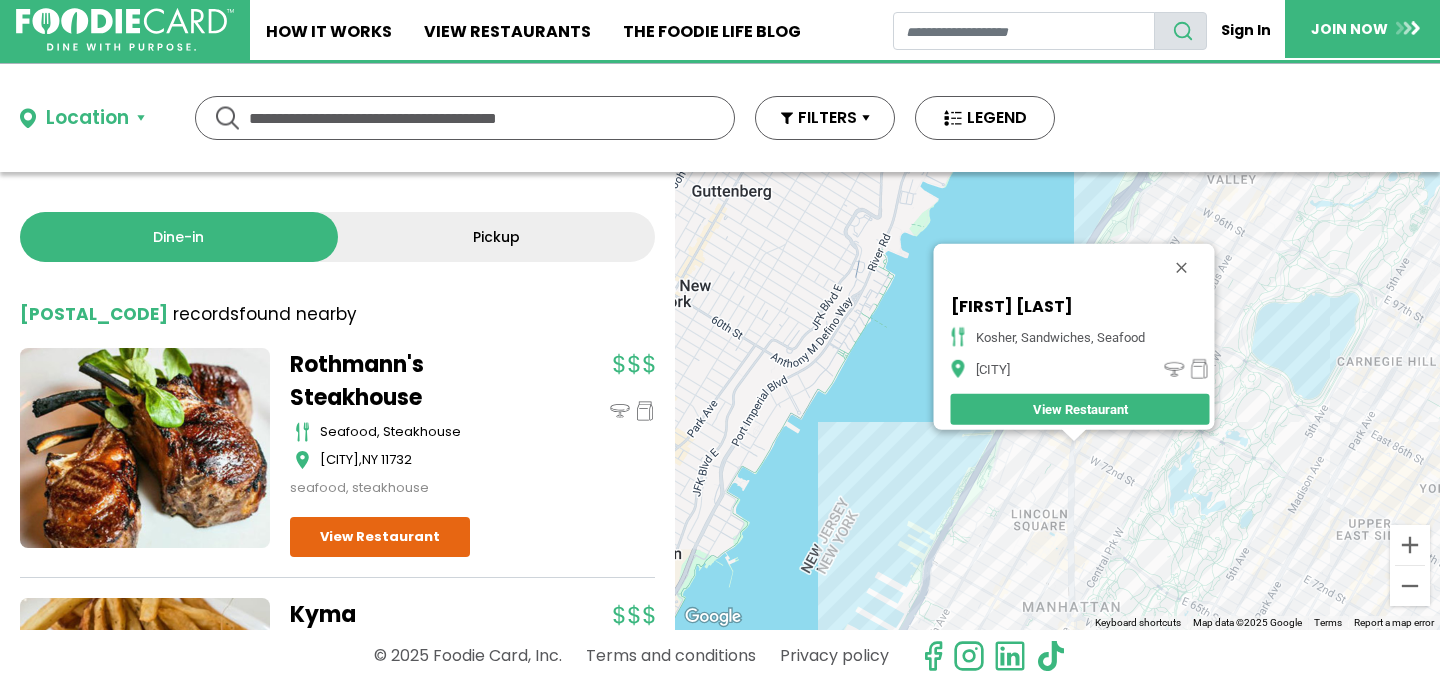 click on "To navigate, press the arrow keys. Sherry Herring kosher, sandwiches, seafood New York View Restaurant" at bounding box center [1057, 401] 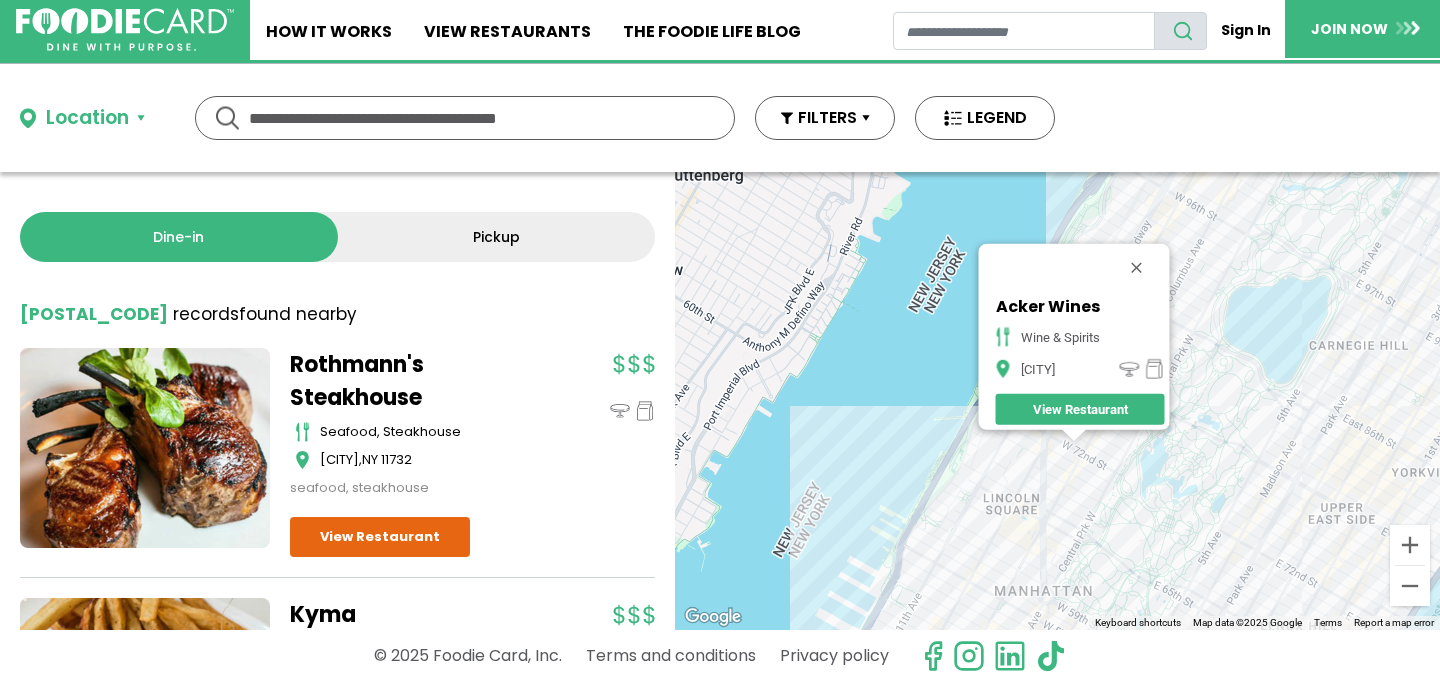 click on "To navigate, press the arrow keys. Acker Wines wine & spirits New York View Restaurant" at bounding box center (1057, 401) 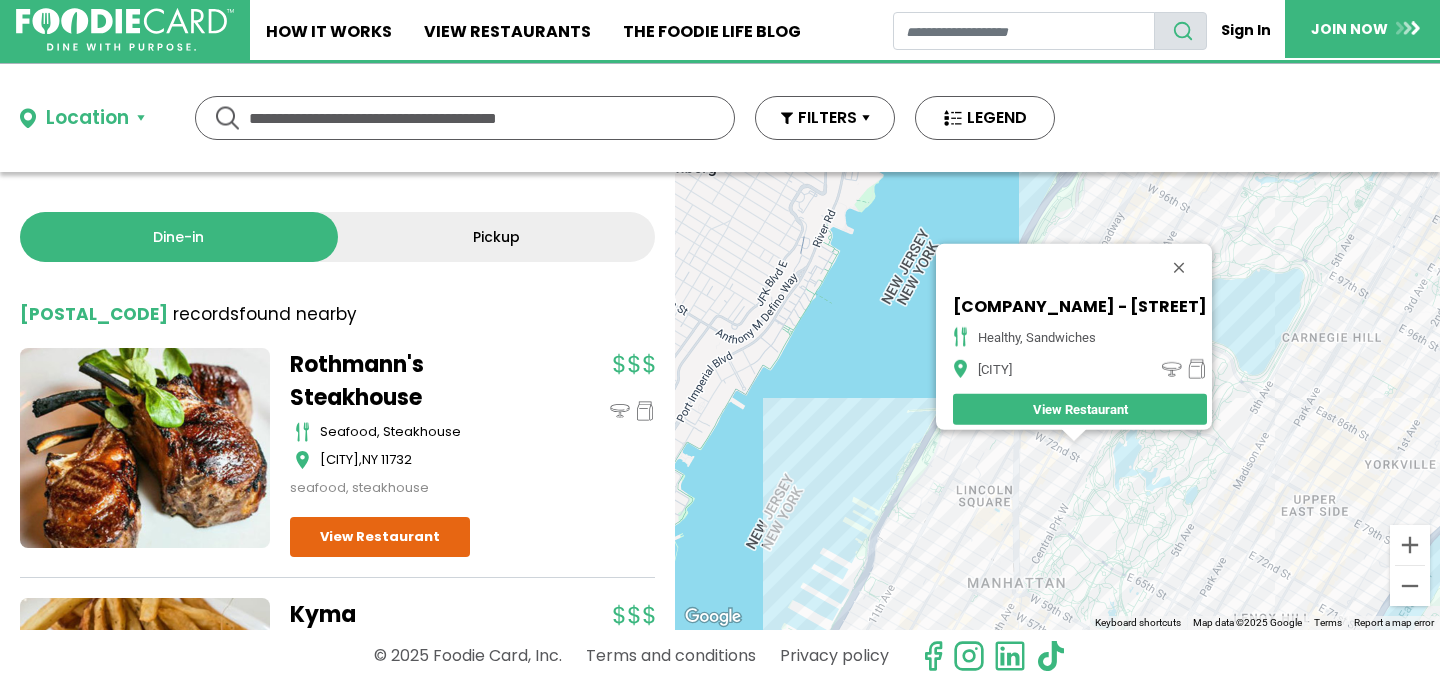 click on "To navigate, press the arrow keys. Tap NYC - Columbus Ave healthy, sandwiches New York View Restaurant" at bounding box center (1057, 401) 